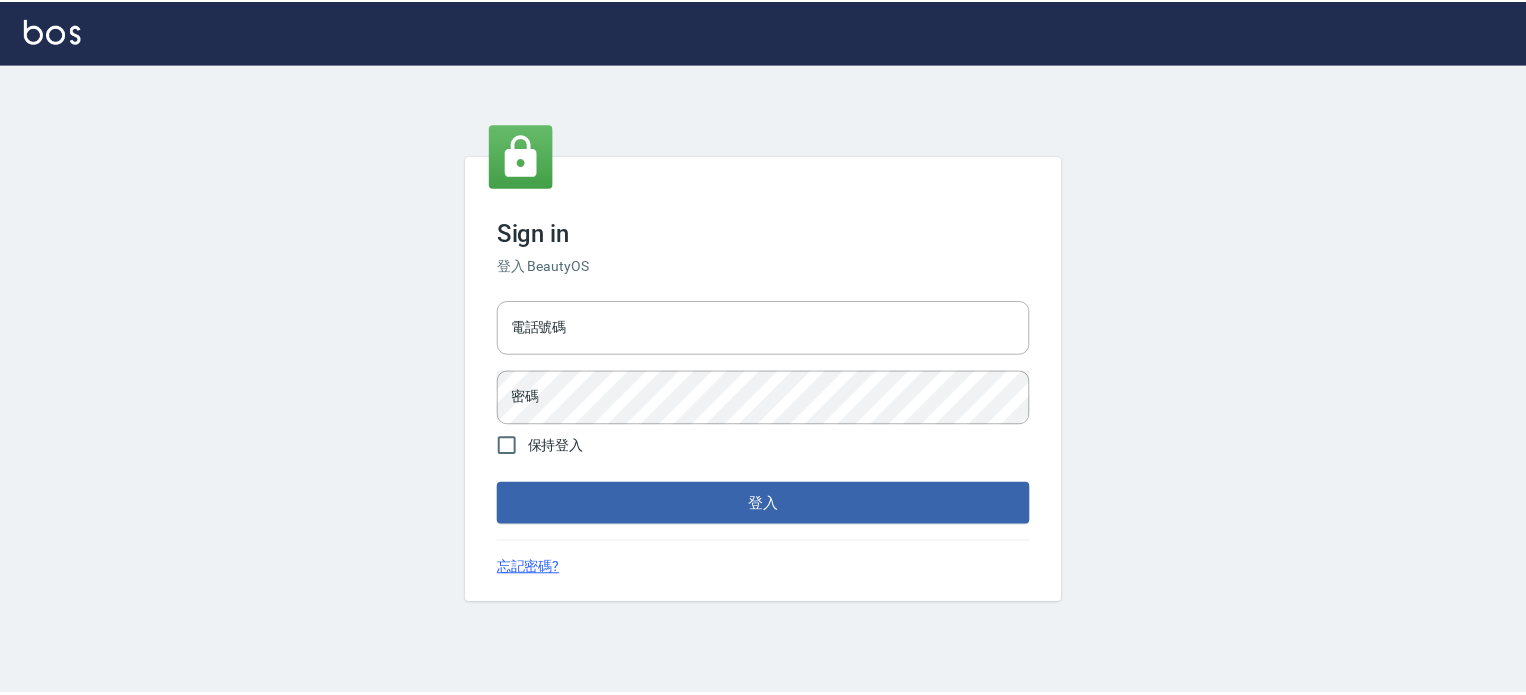 scroll, scrollTop: 0, scrollLeft: 0, axis: both 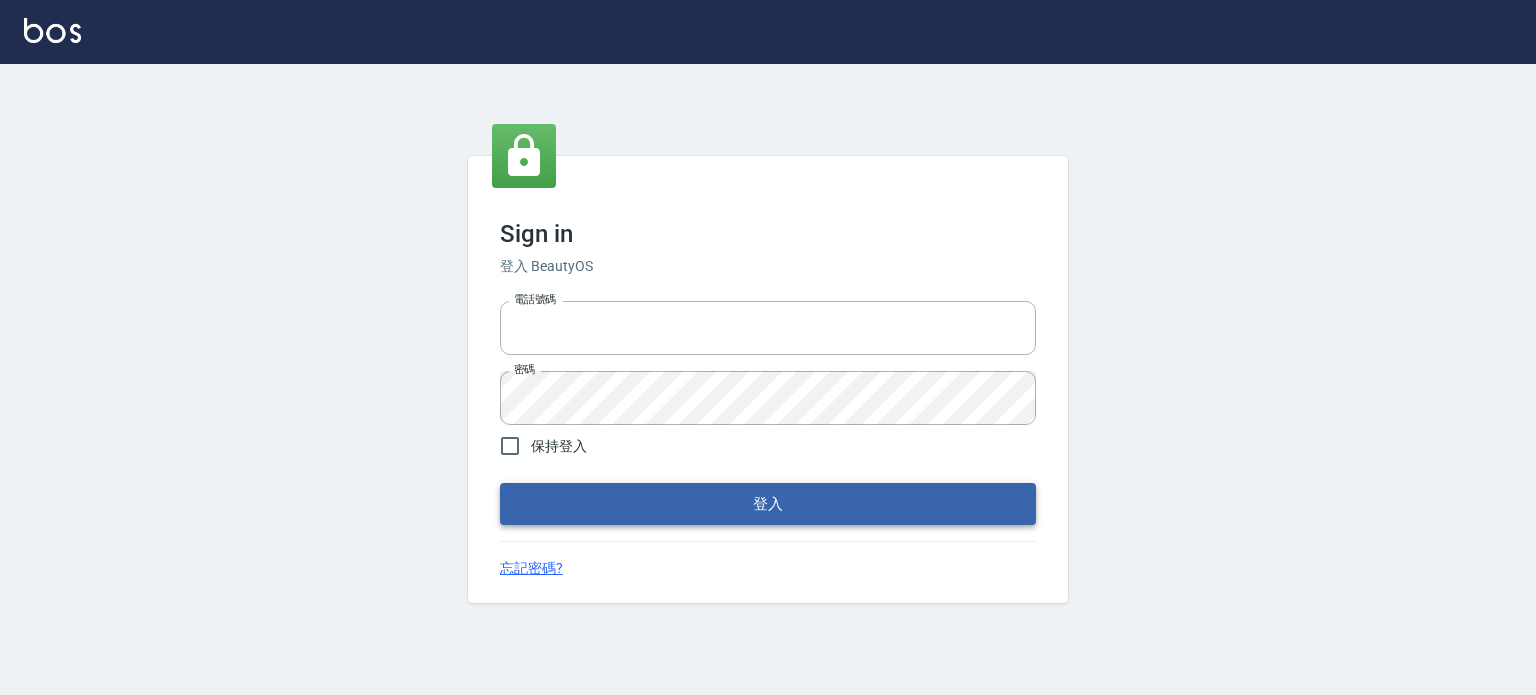 type on "0955761033" 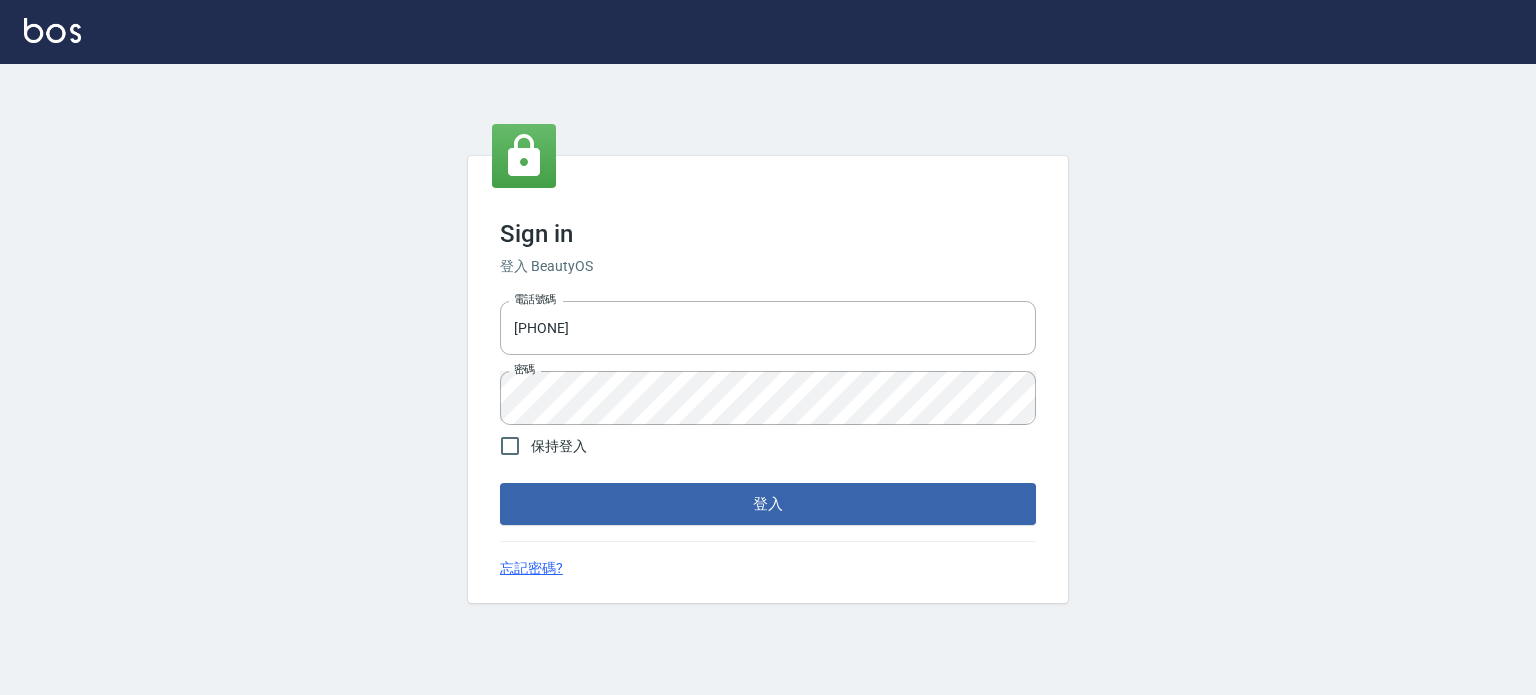 click on "登入" at bounding box center (768, 504) 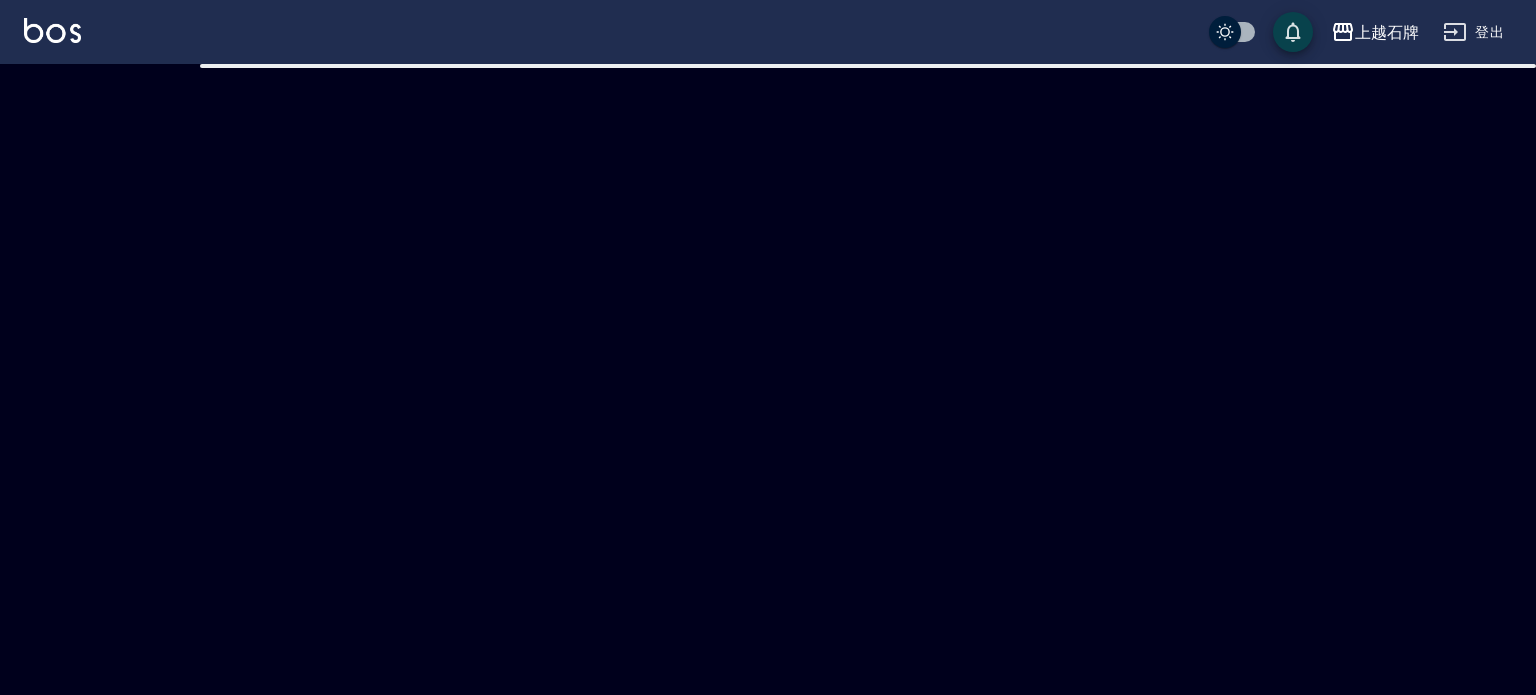 checkbox on "true" 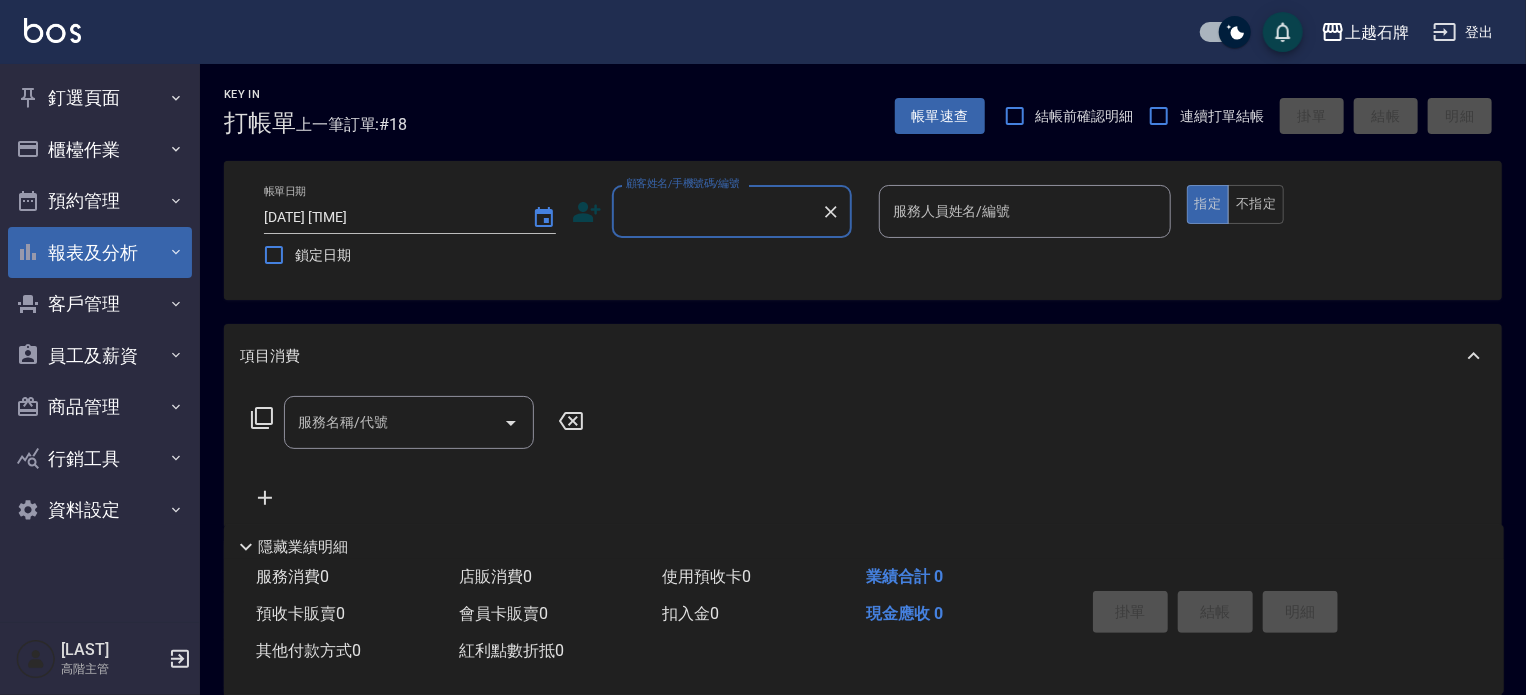click on "報表及分析" at bounding box center [100, 253] 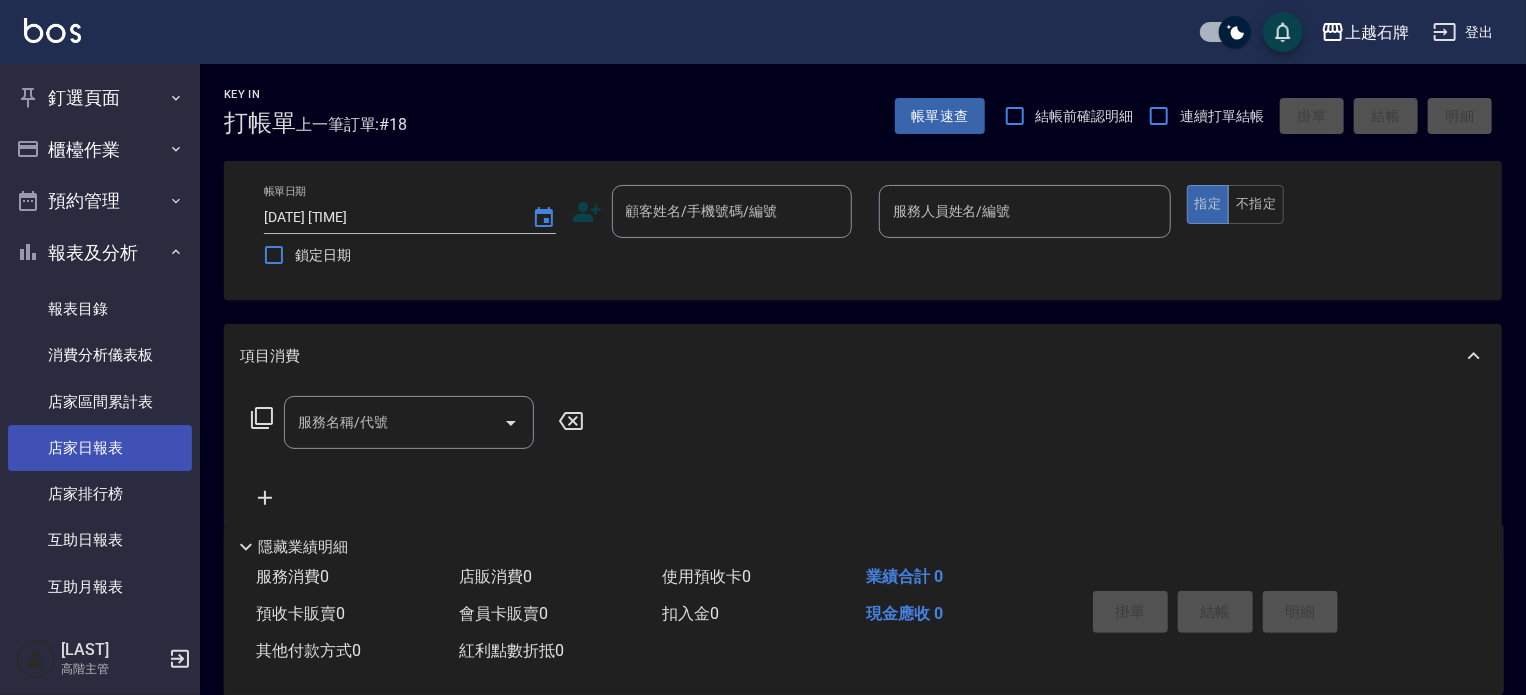 click on "店家日報表" at bounding box center (100, 448) 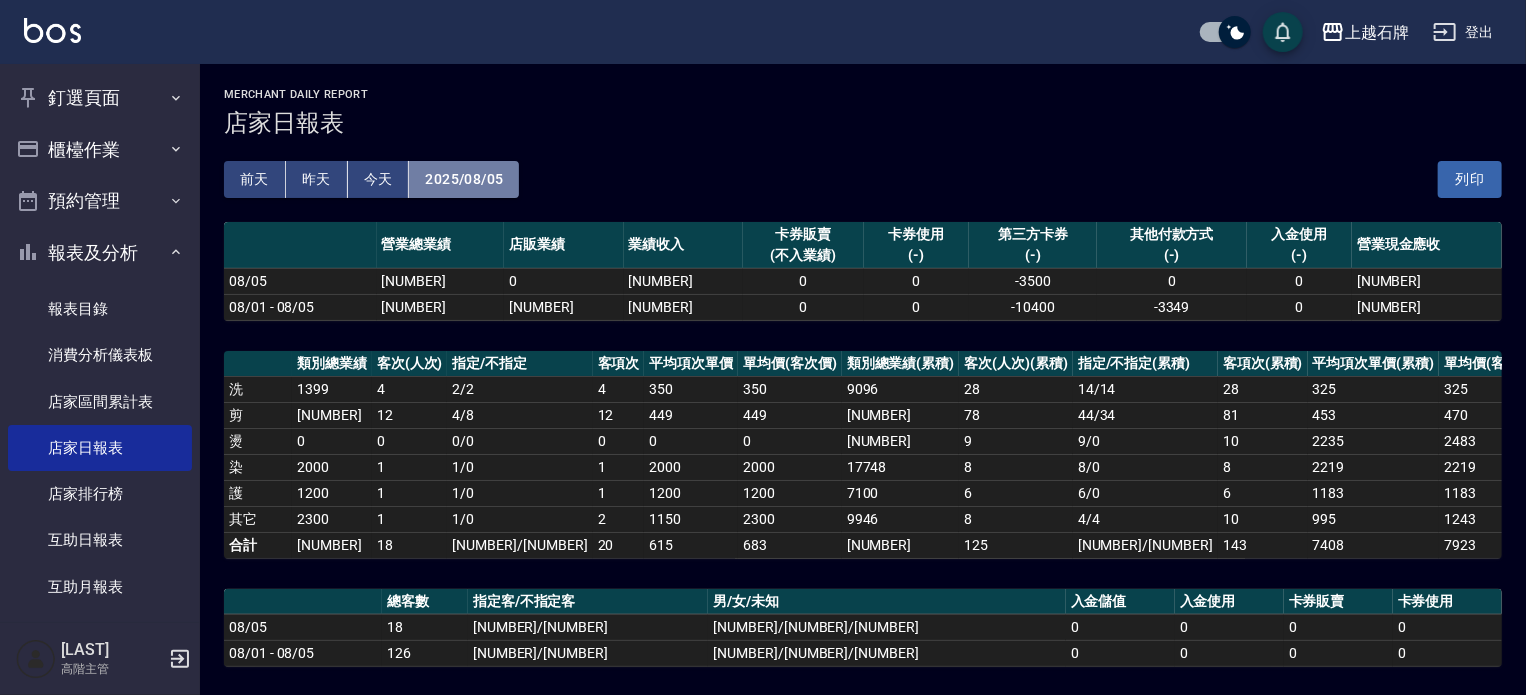 click on "2025/08/05" at bounding box center (464, 179) 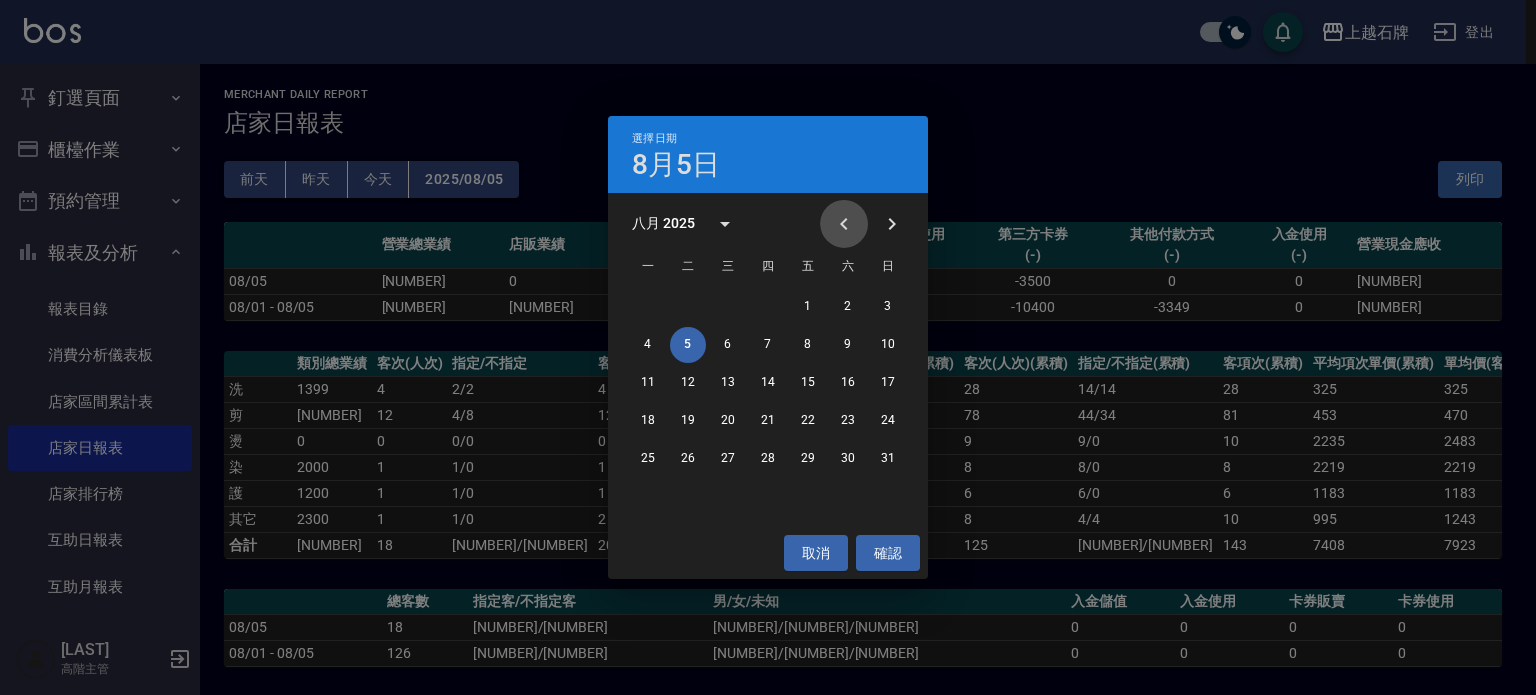 click 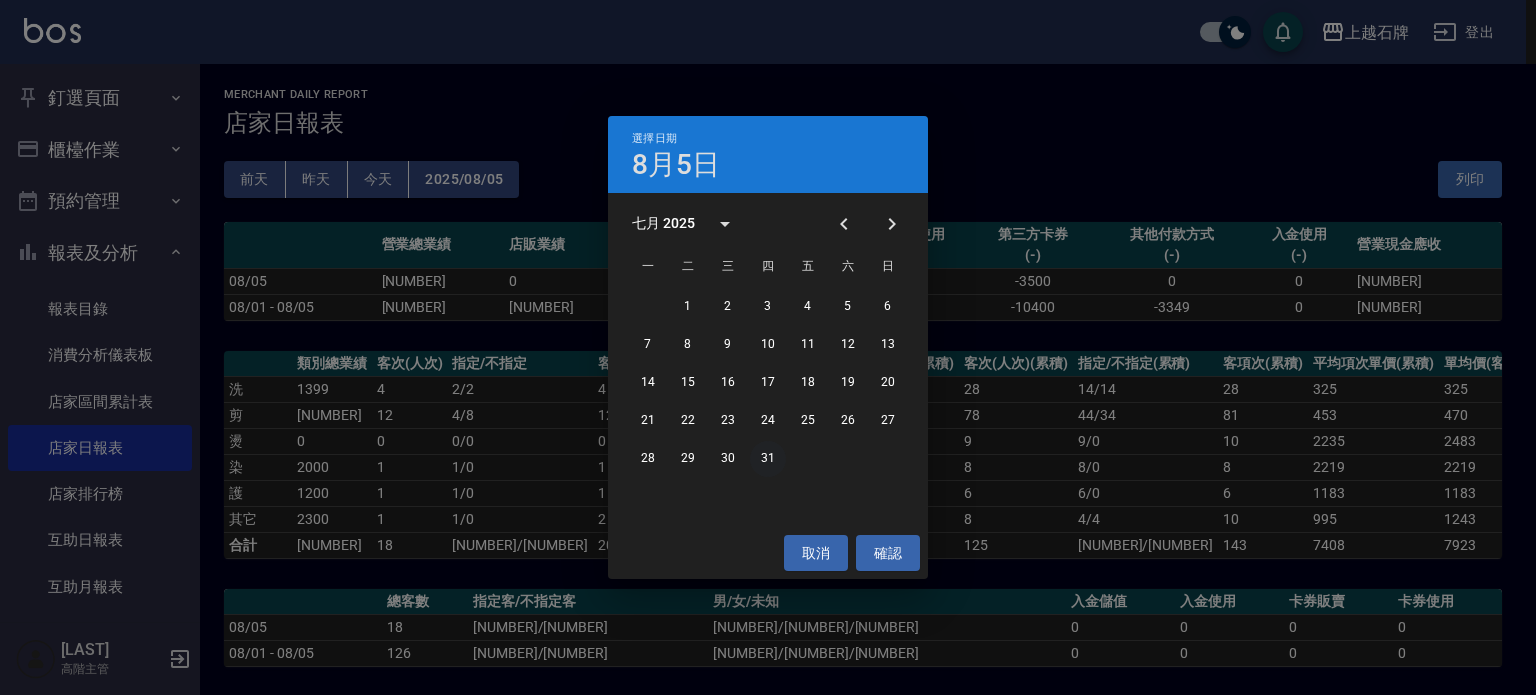 click on "31" at bounding box center [768, 459] 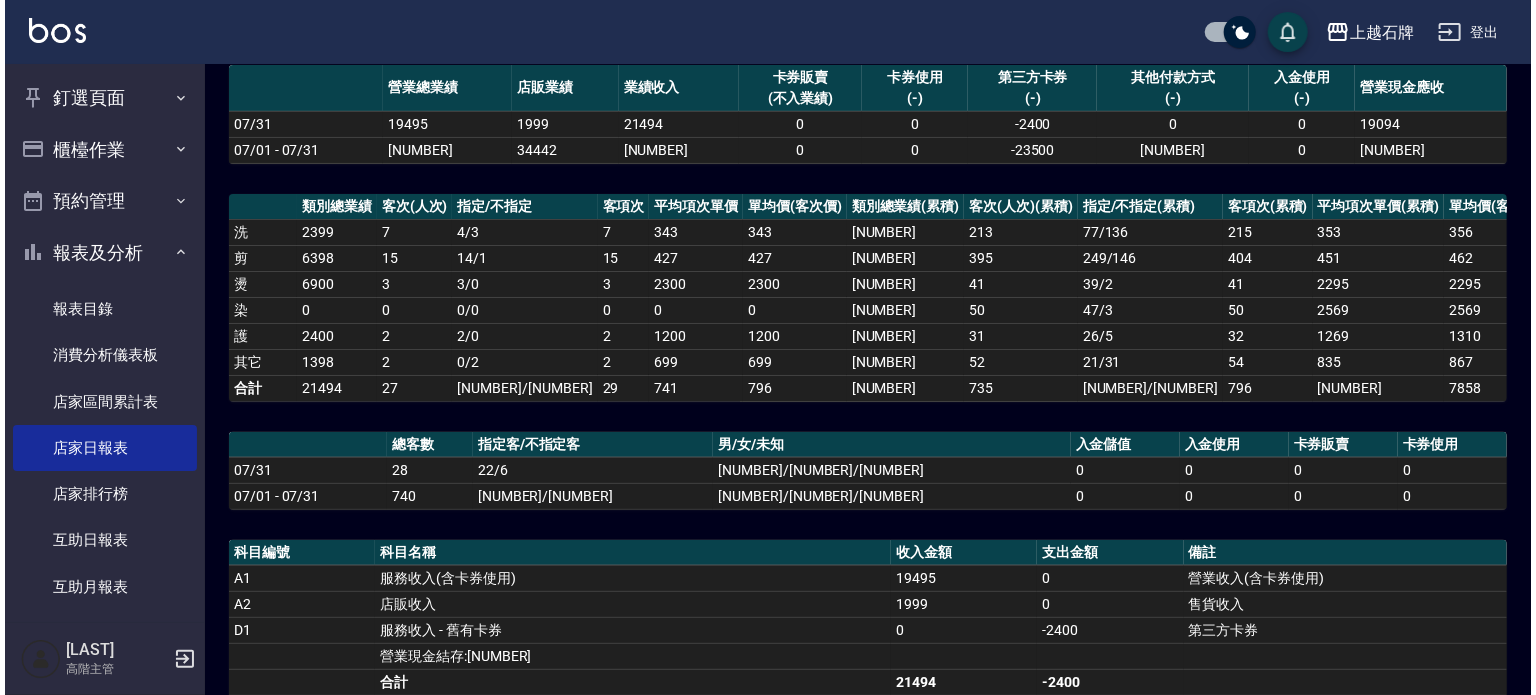 scroll, scrollTop: 100, scrollLeft: 0, axis: vertical 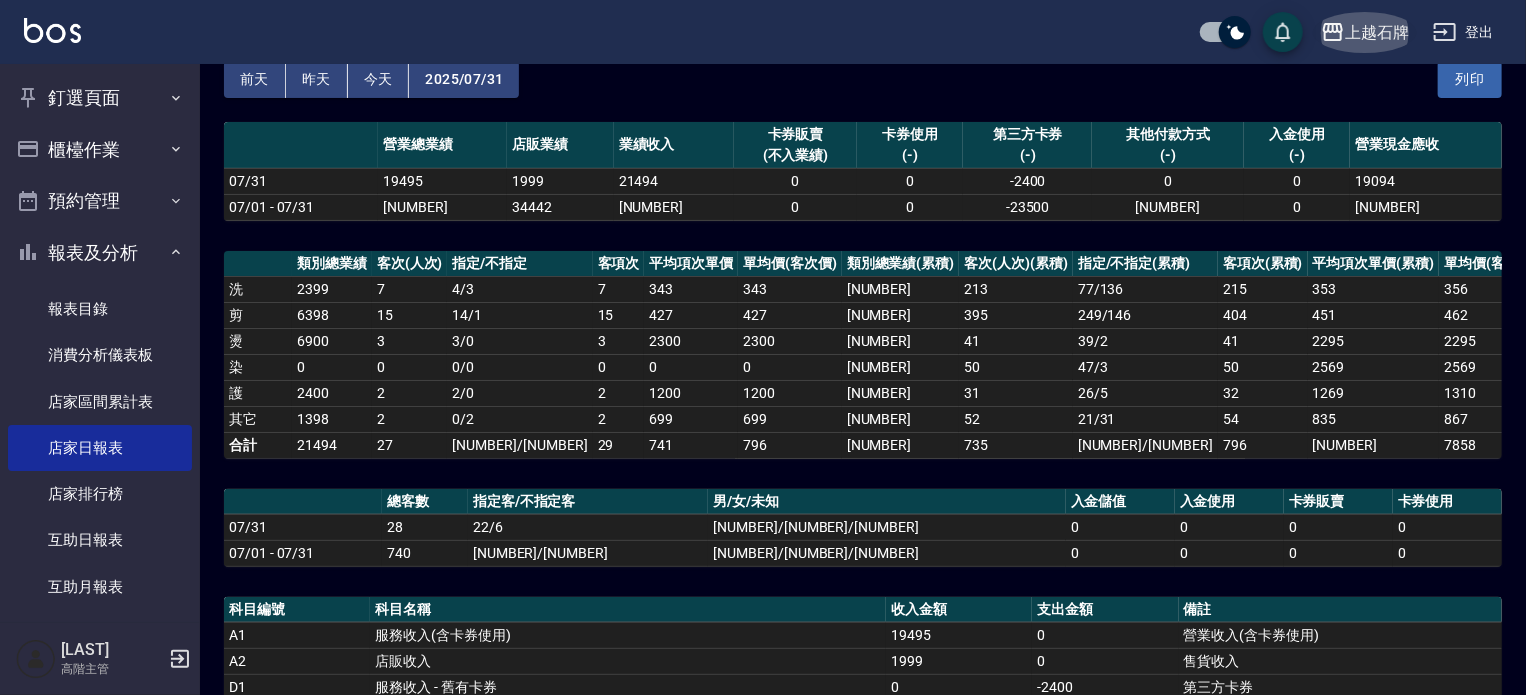 click on "上越石牌" at bounding box center (1365, 32) 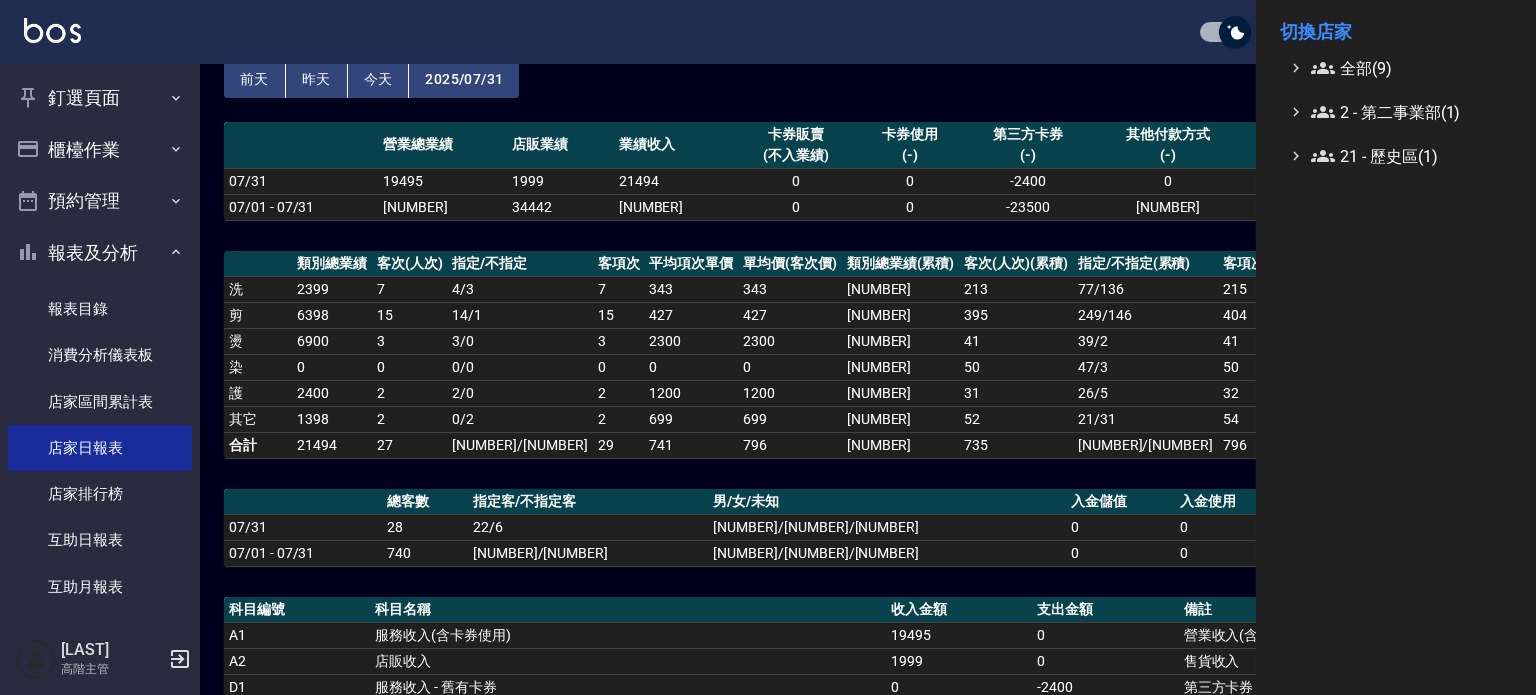 click on "切換店家" at bounding box center [1396, 32] 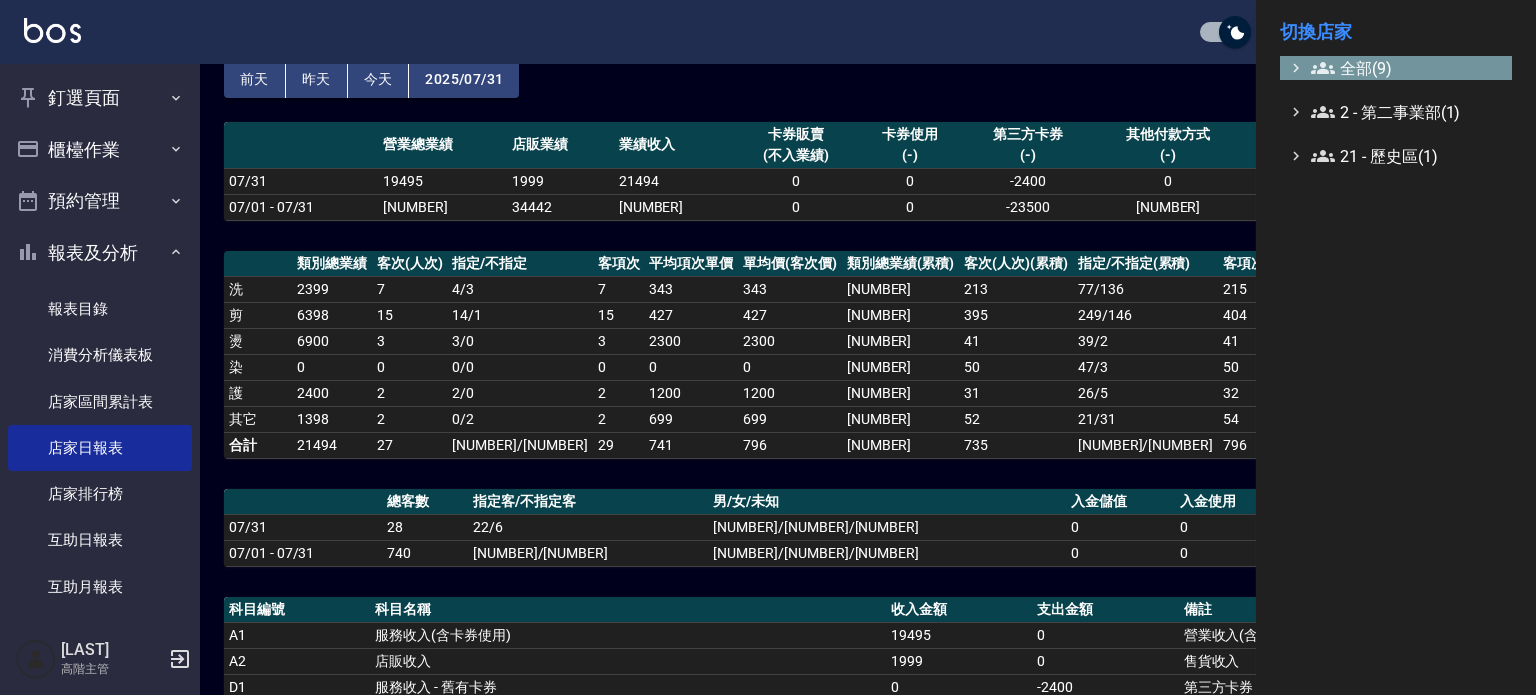 click on "全部(9)" at bounding box center [1407, 68] 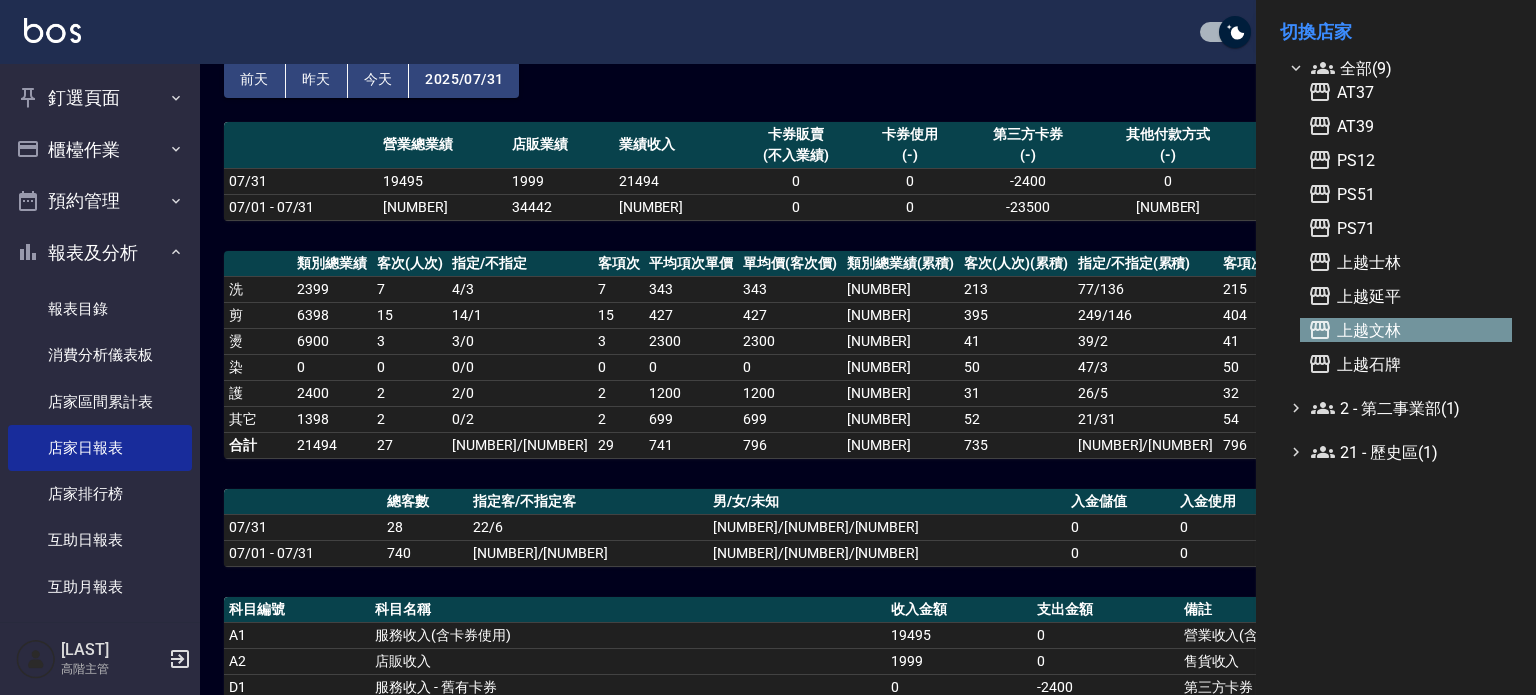 click on "上越文林" at bounding box center [1406, 330] 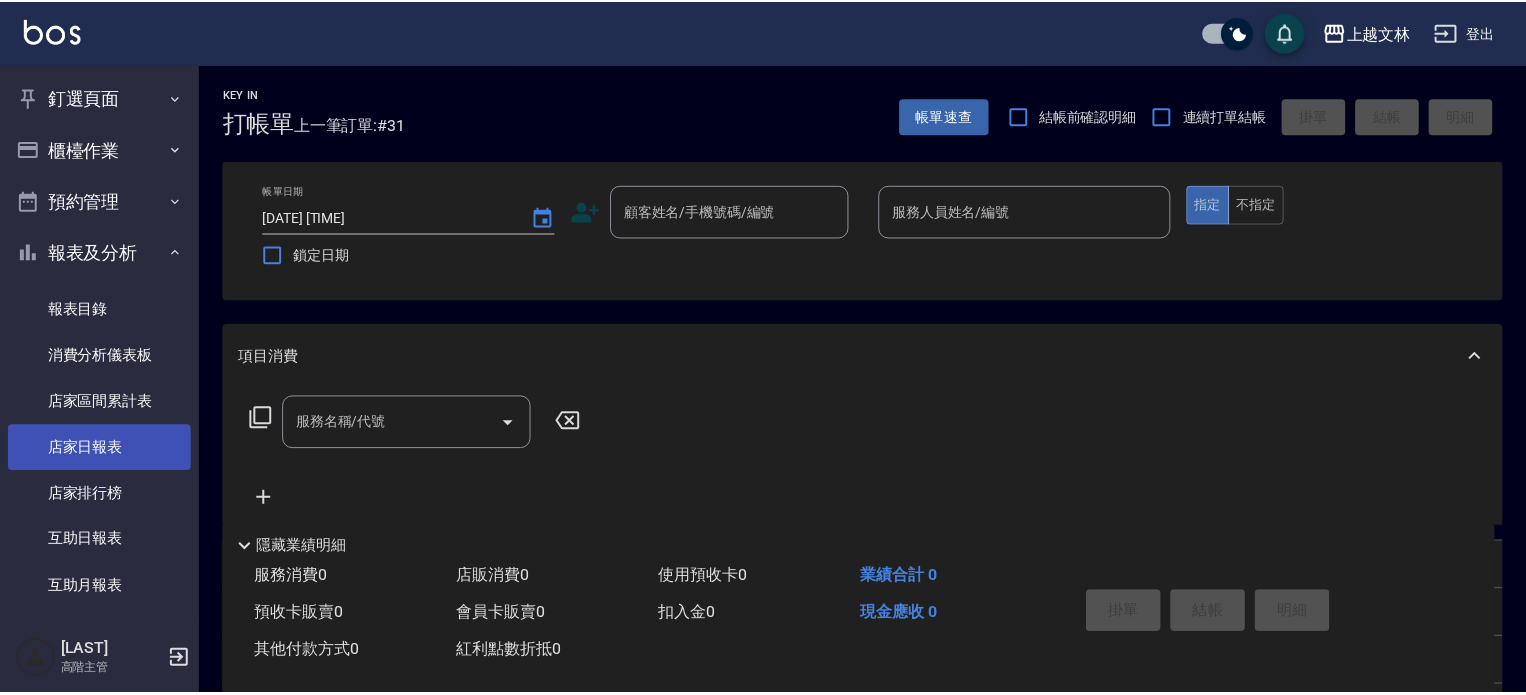 scroll, scrollTop: 0, scrollLeft: 0, axis: both 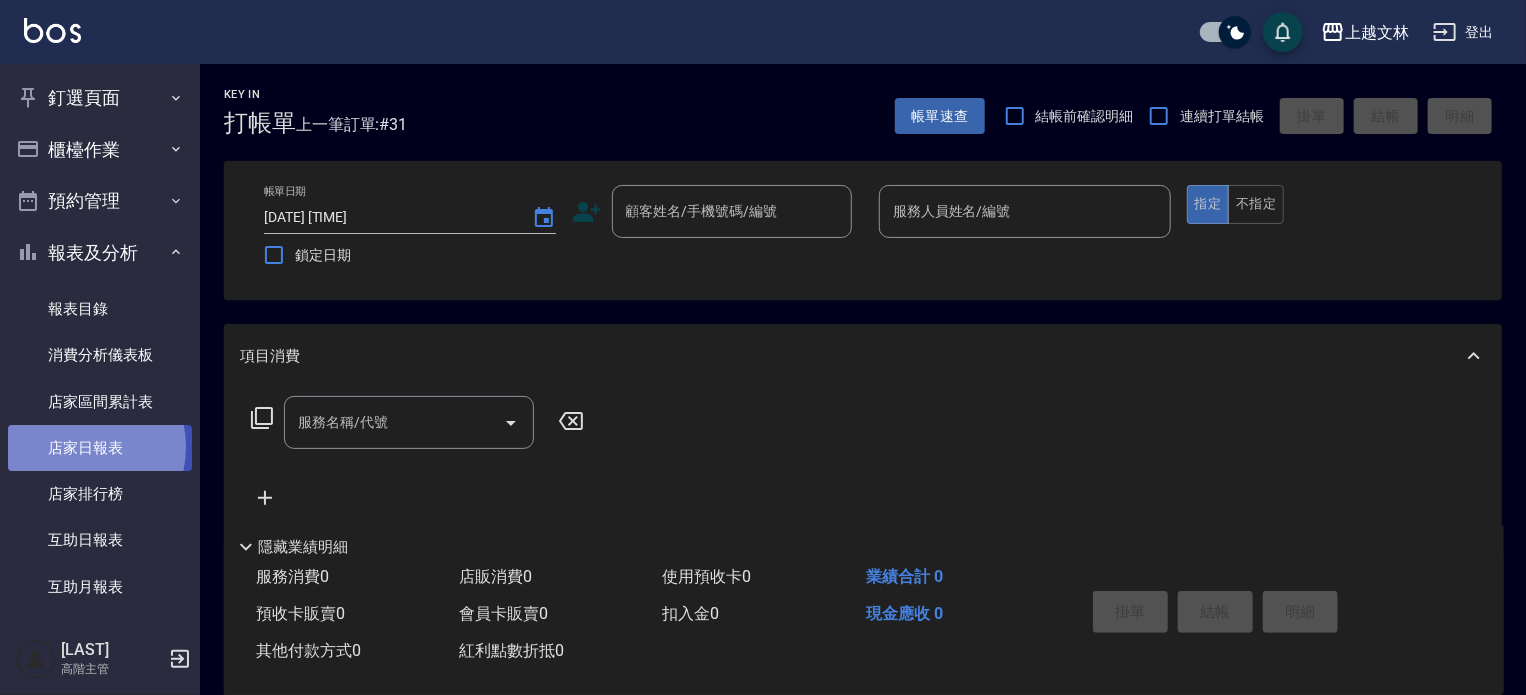 click on "店家日報表" at bounding box center (100, 448) 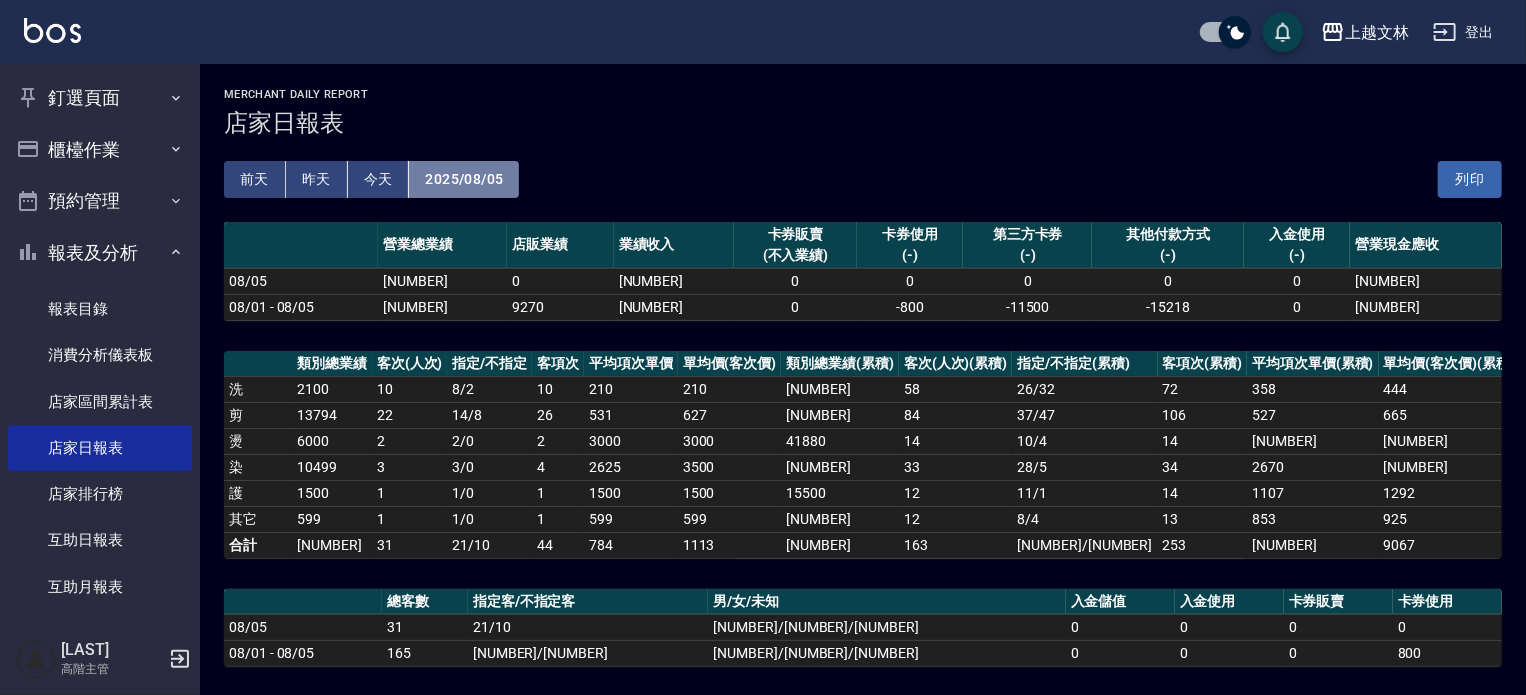click on "2025/08/05" at bounding box center [464, 179] 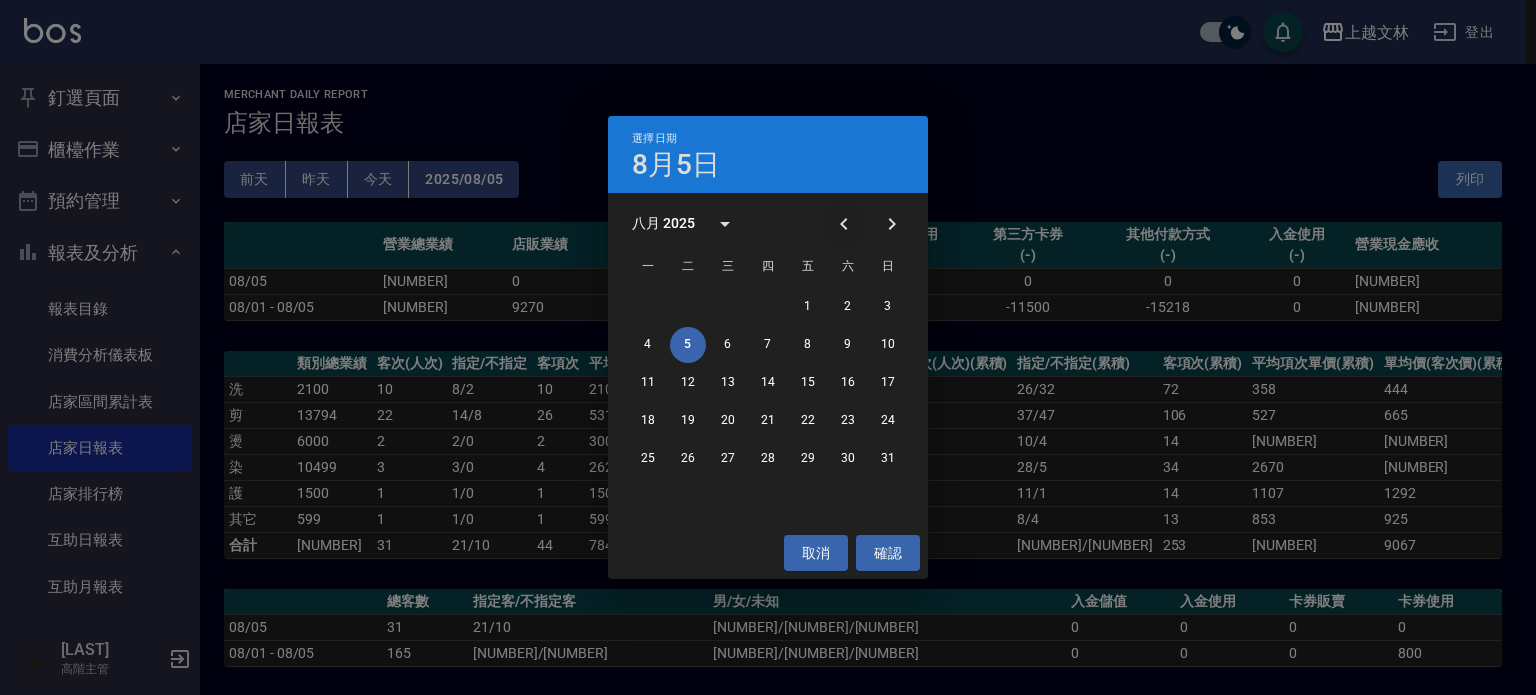 click 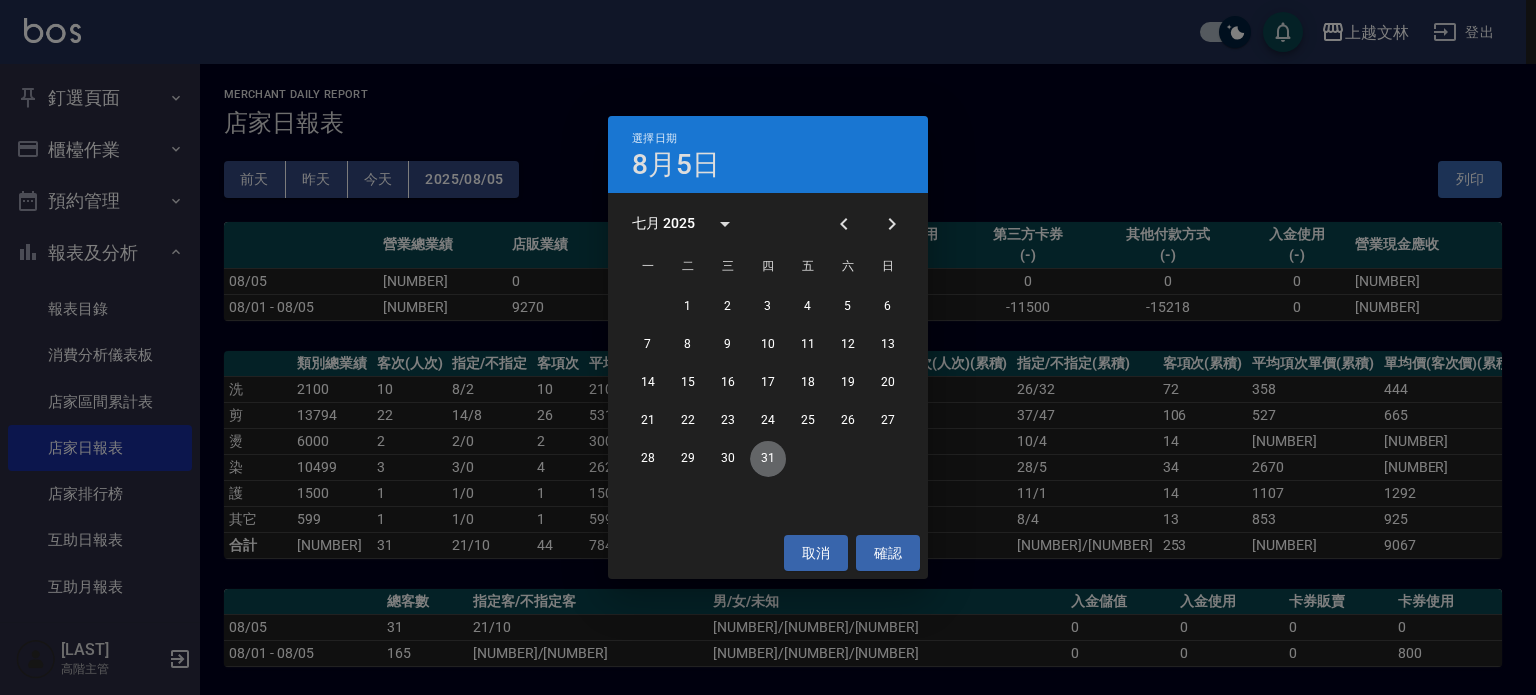 click on "31" at bounding box center (768, 459) 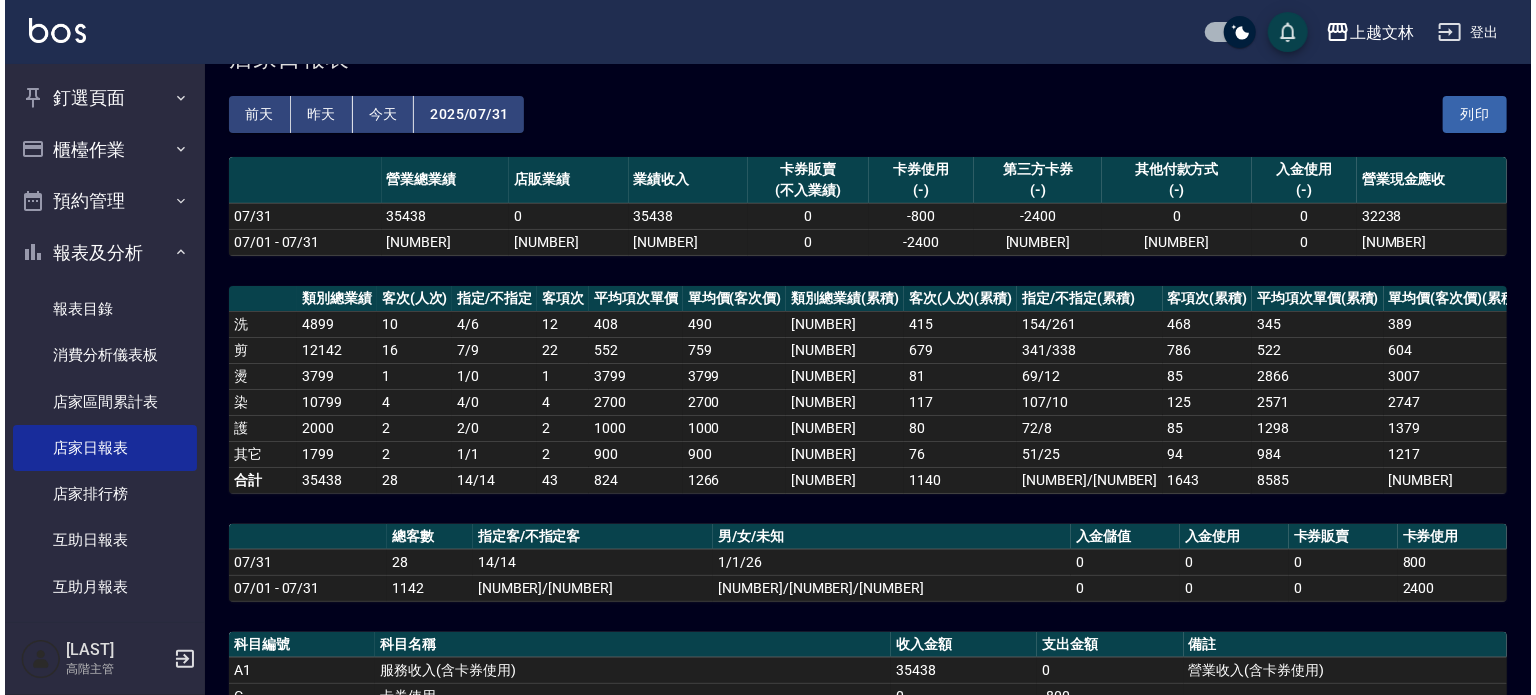 scroll, scrollTop: 100, scrollLeft: 0, axis: vertical 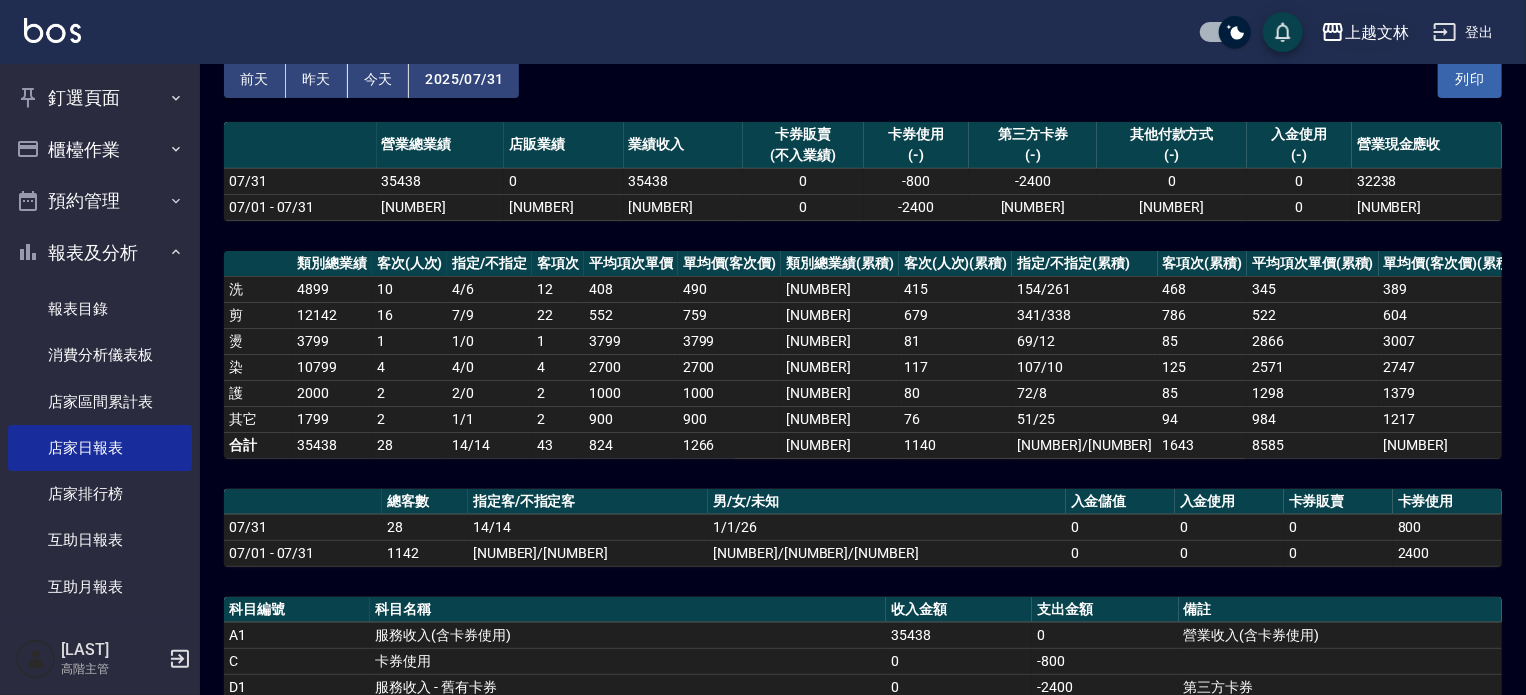 click on "上越文林" at bounding box center (1377, 32) 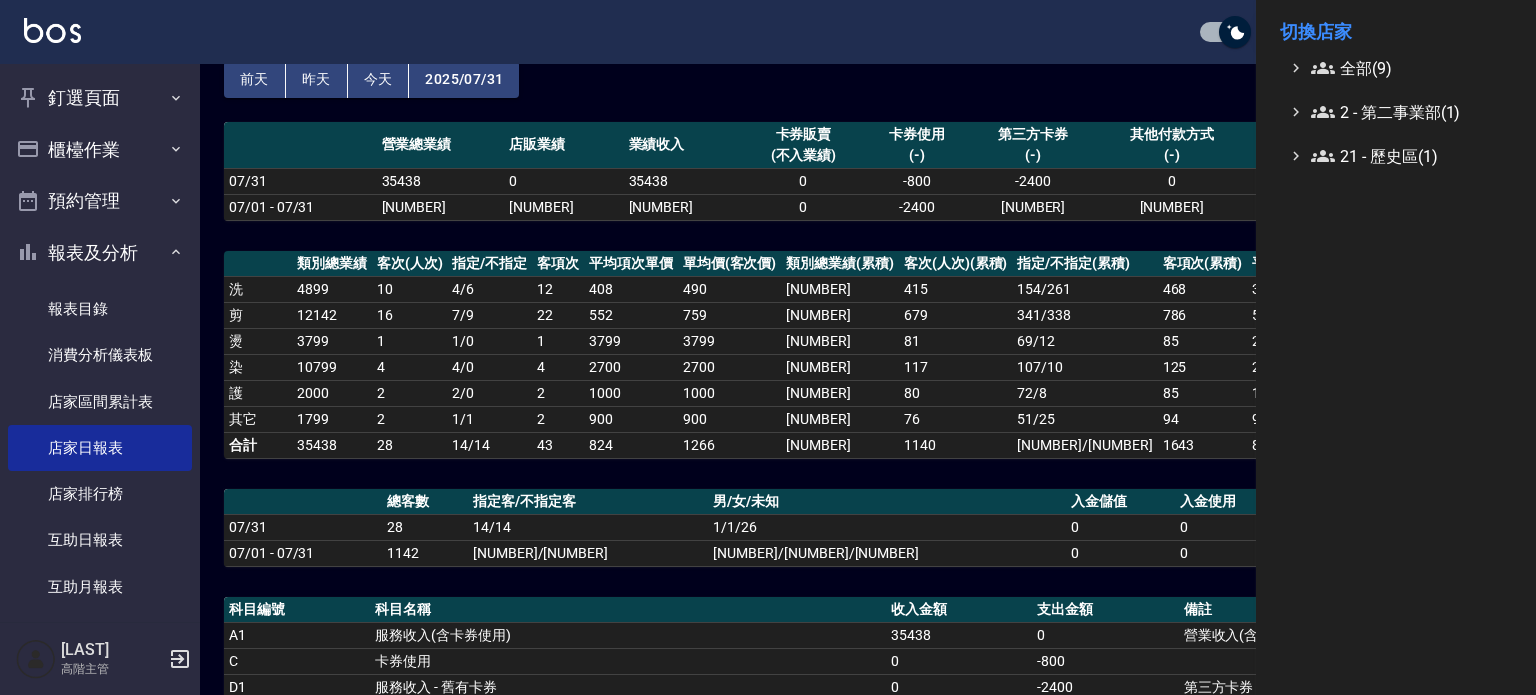 click on "切換店家" at bounding box center (1396, 32) 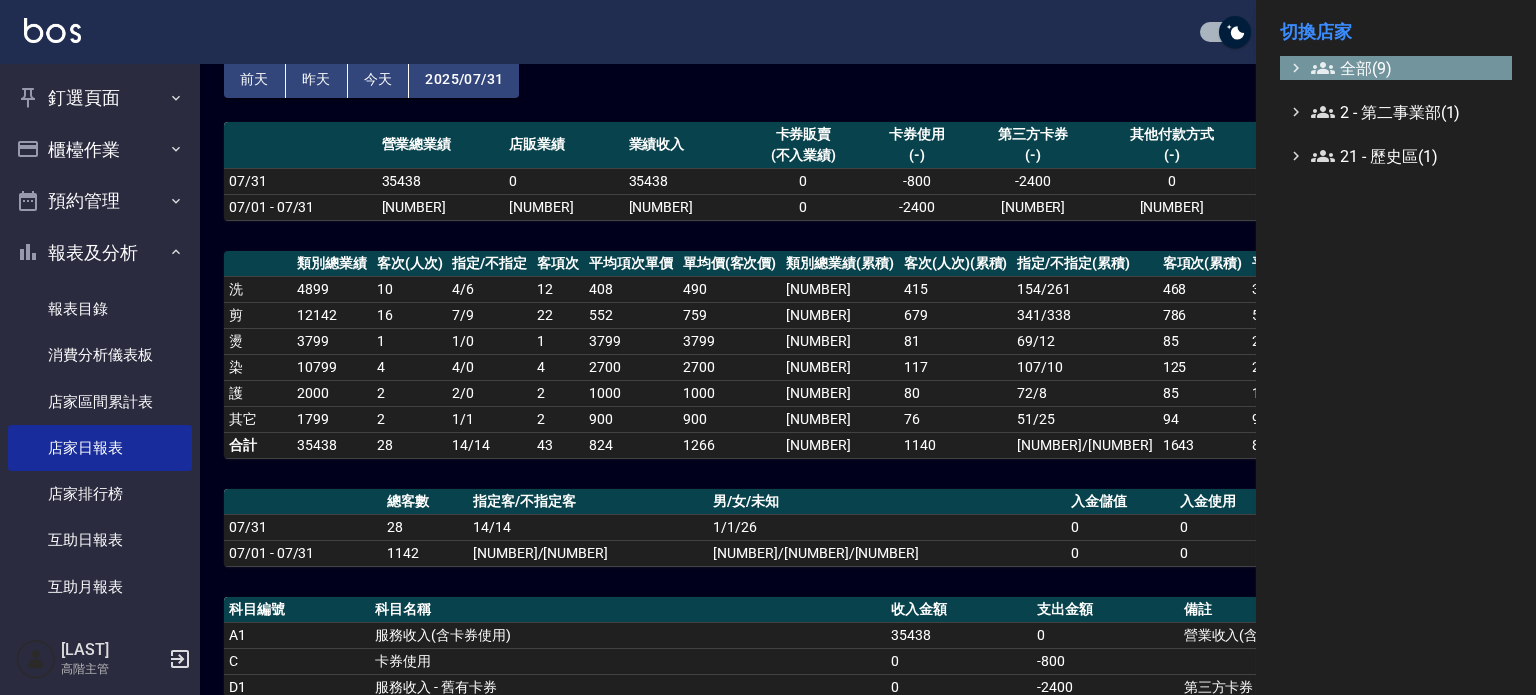 click on "全部(9)" at bounding box center (1407, 68) 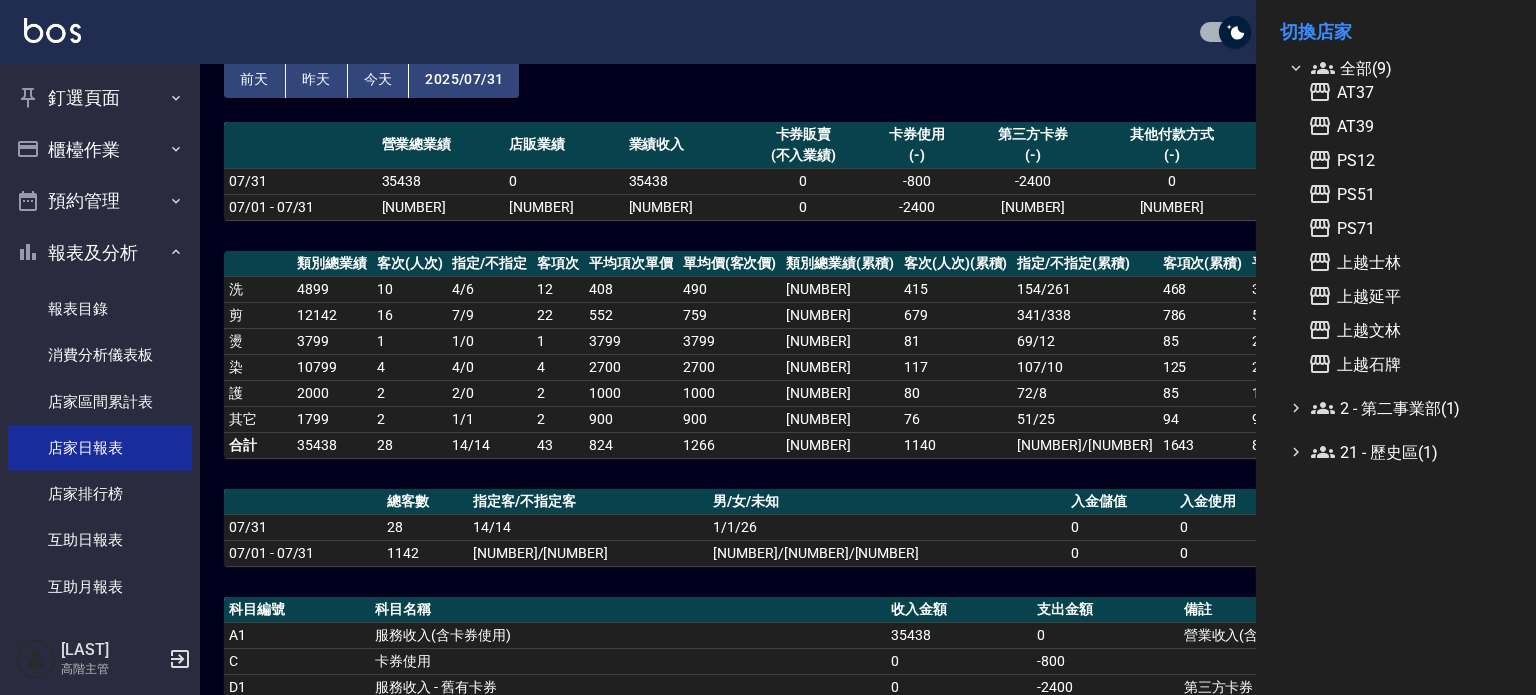 click on "AT37 AT39 PS12 PS51 PS71 上越士林 上越延平 上越文林 上越石牌" at bounding box center (1406, 228) 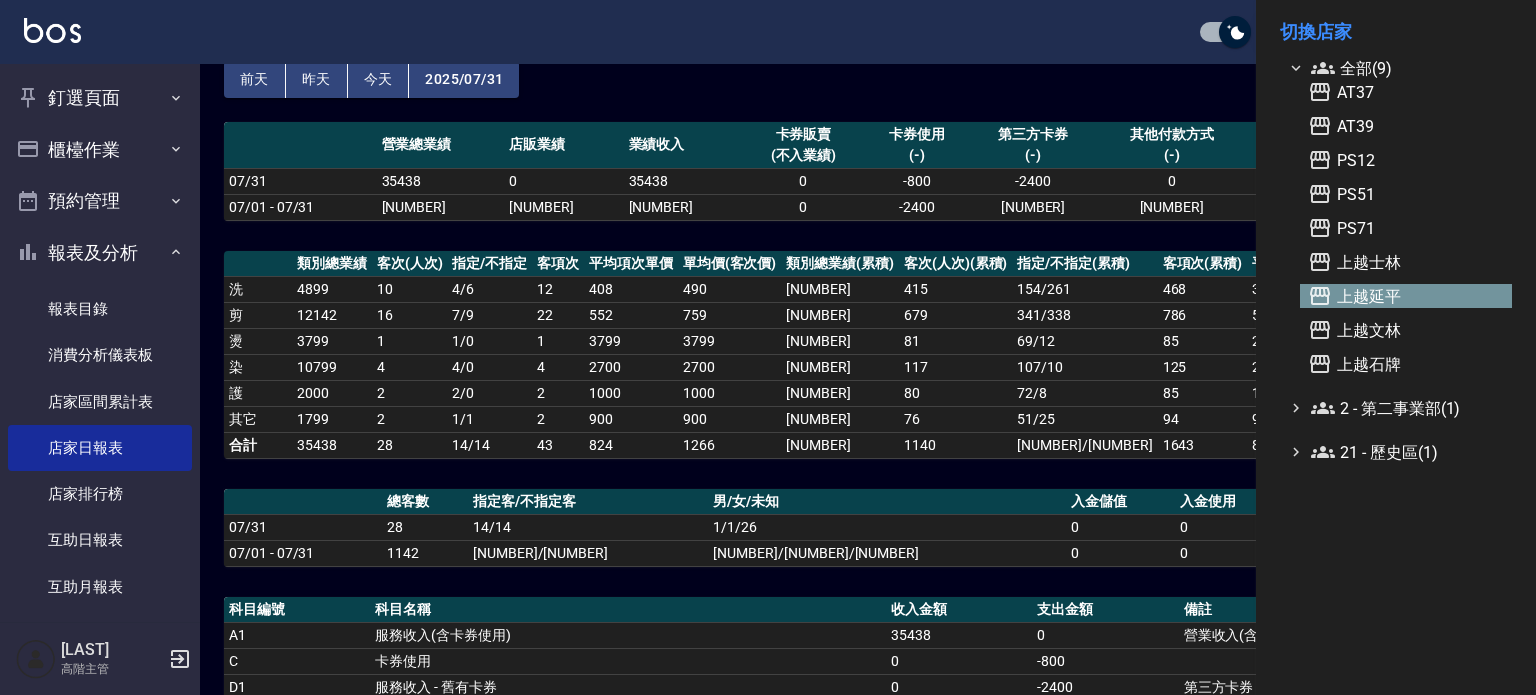 click on "上越延平" at bounding box center (1406, 296) 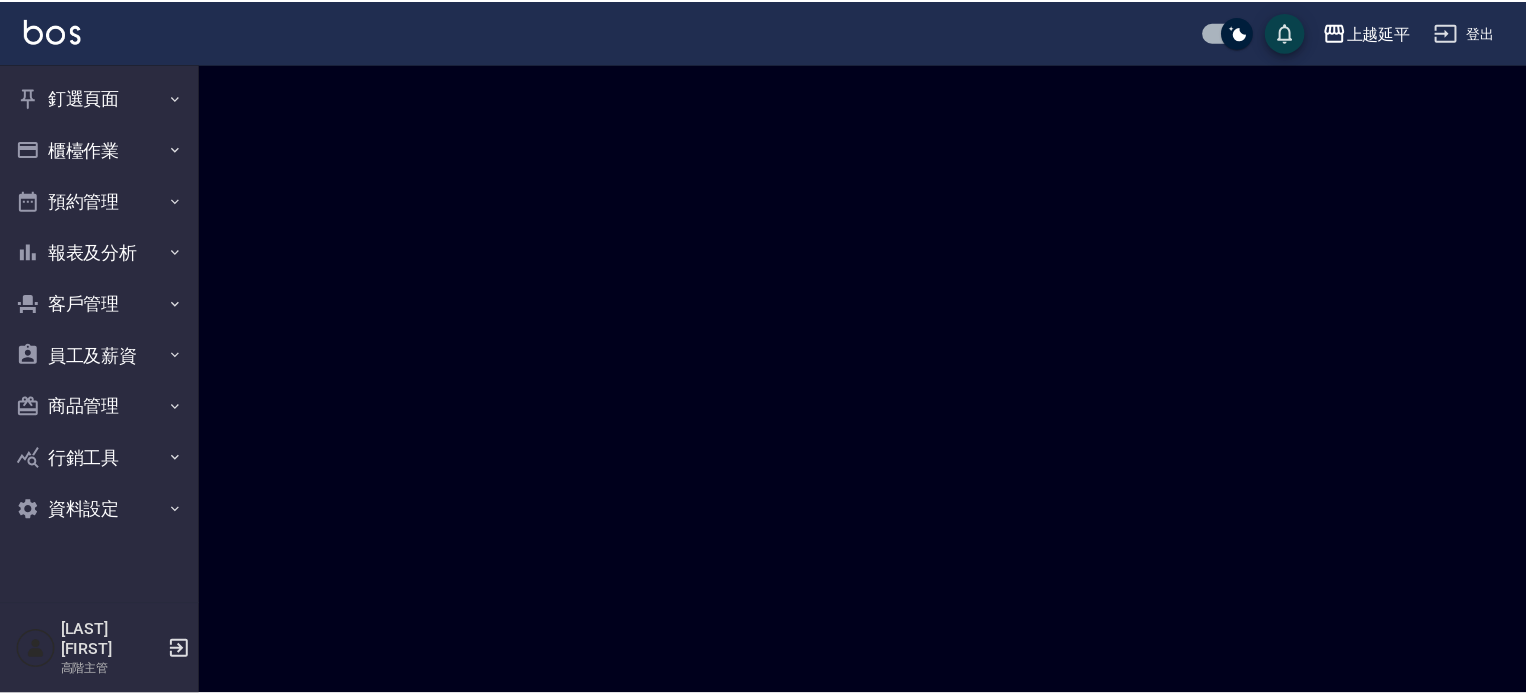 scroll, scrollTop: 0, scrollLeft: 0, axis: both 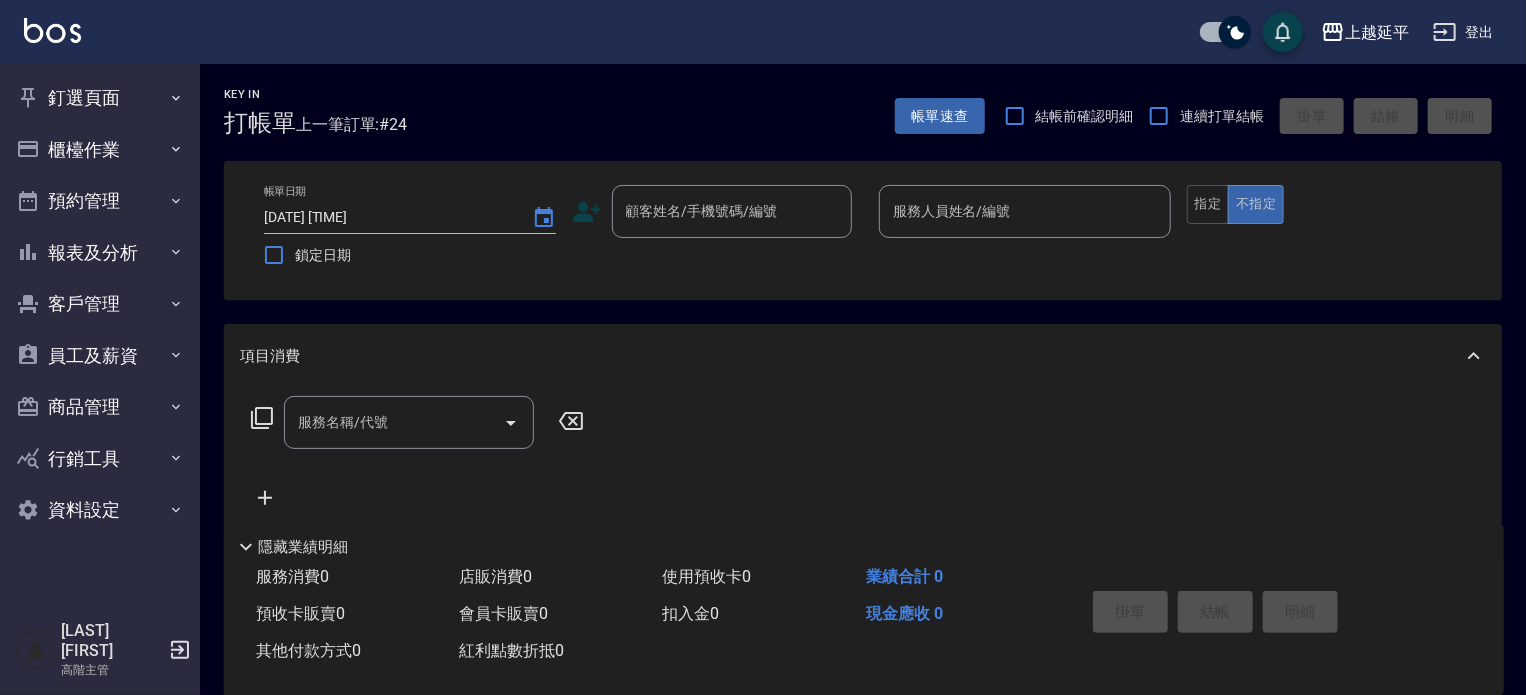 click on "服務名稱/代號 服務名稱/代號" at bounding box center [863, 457] 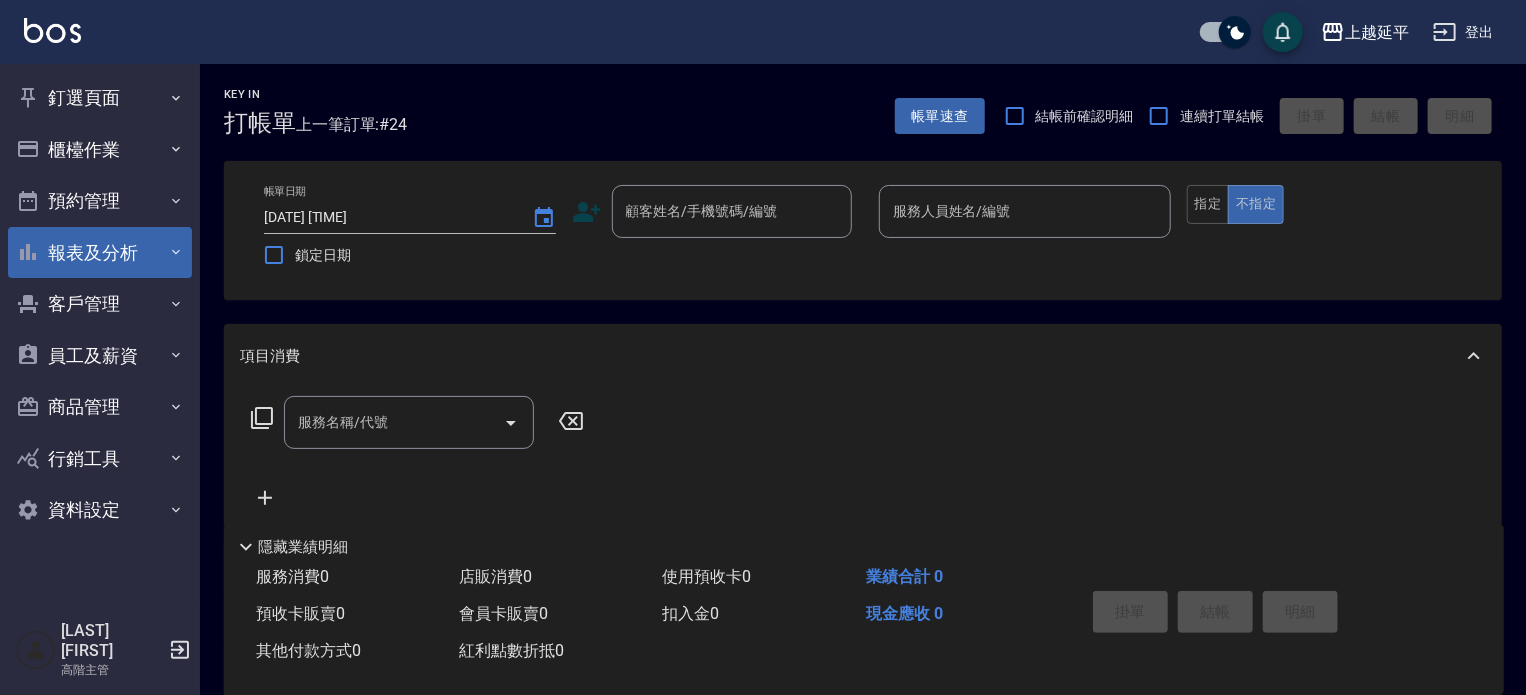 click on "報表及分析" at bounding box center (100, 253) 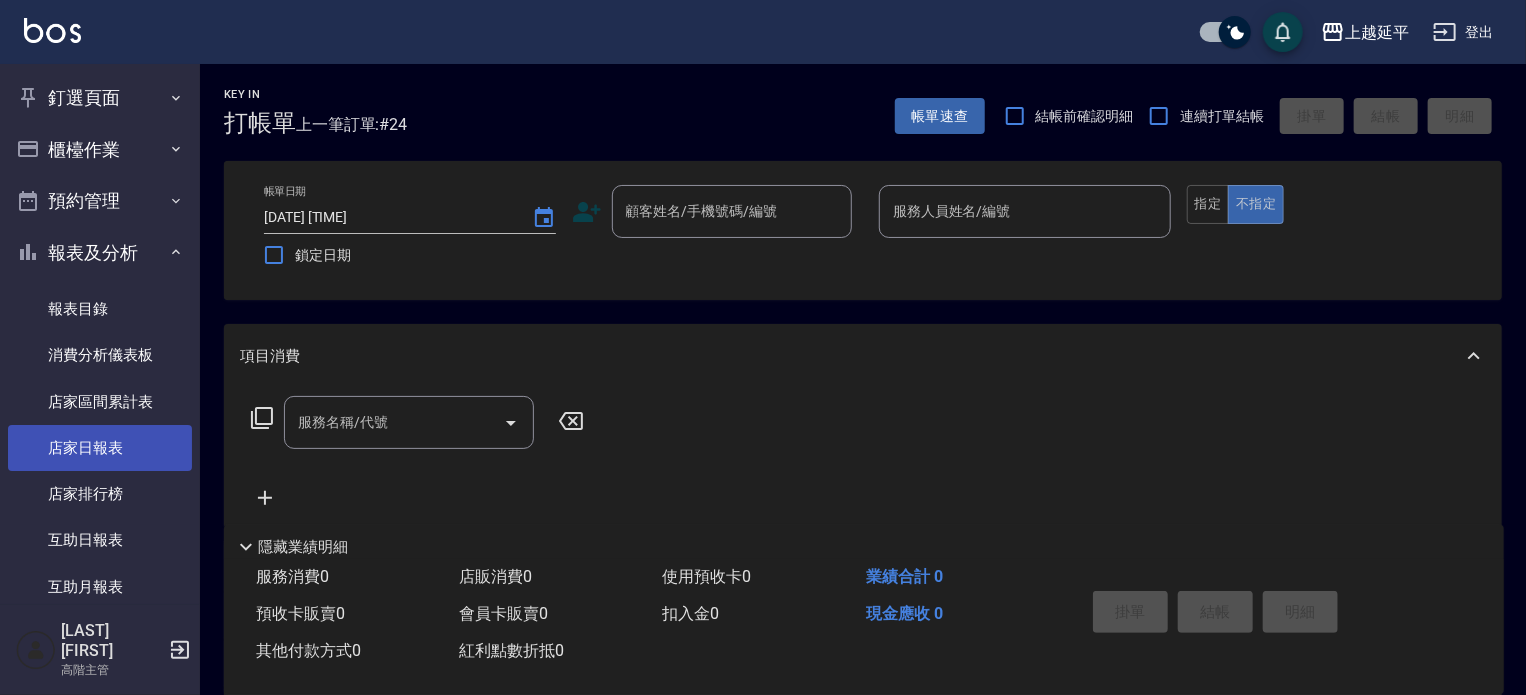 click on "店家日報表" at bounding box center [100, 448] 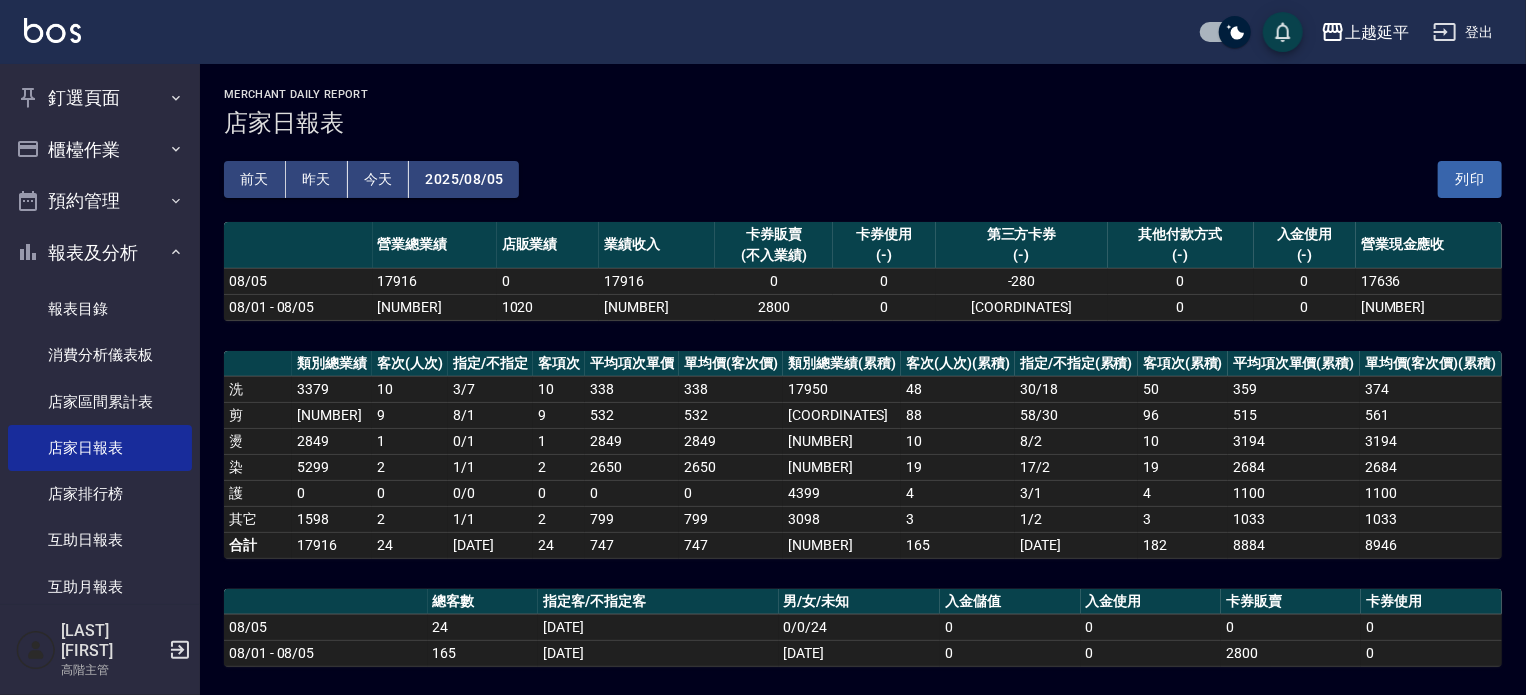 click on "2025/08/05" at bounding box center (464, 179) 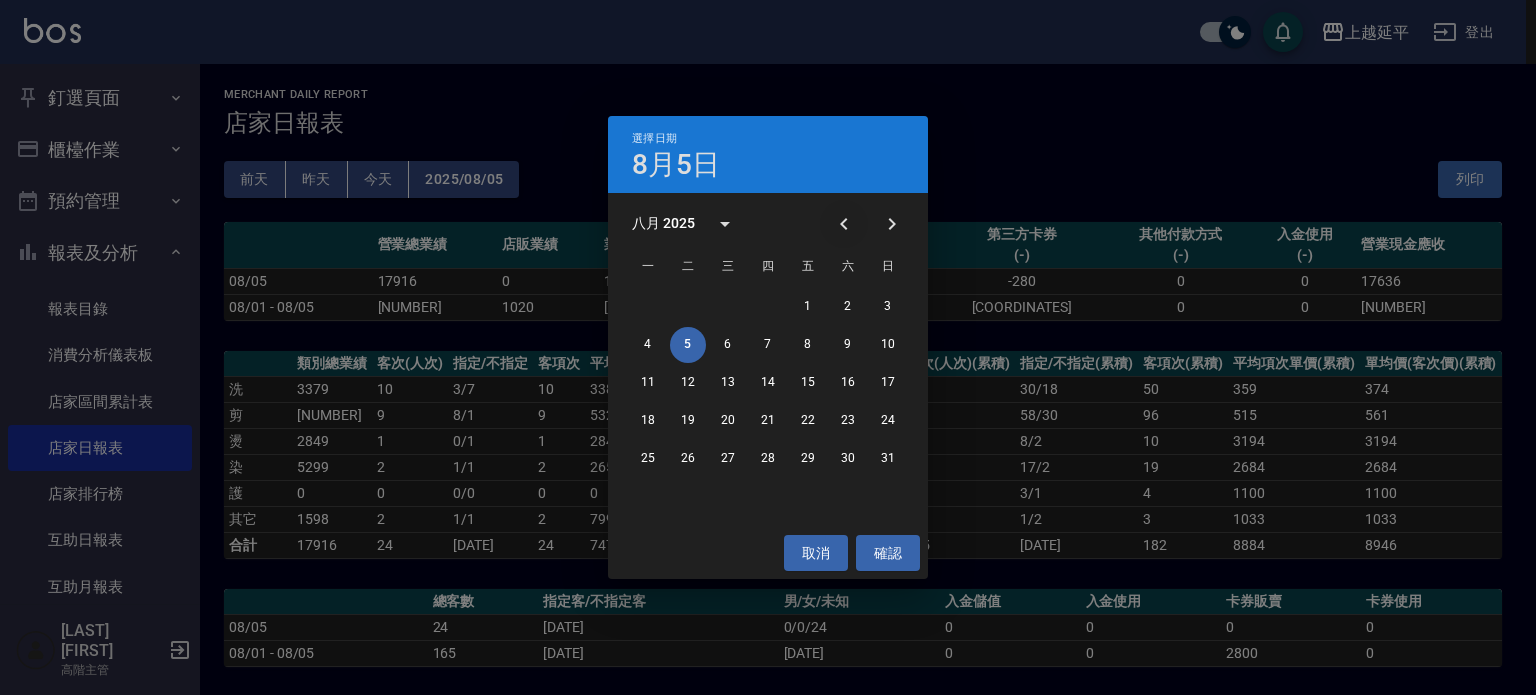 click 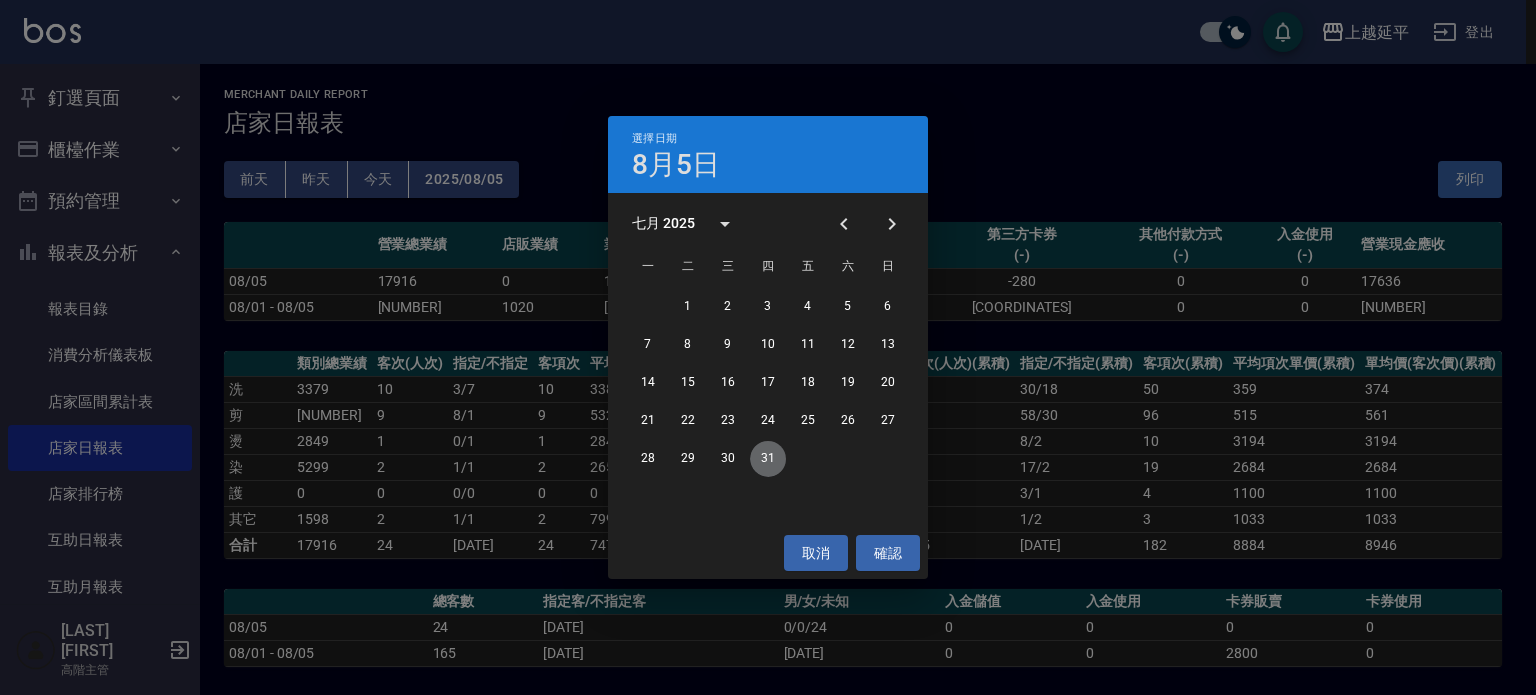 click on "31" at bounding box center [768, 459] 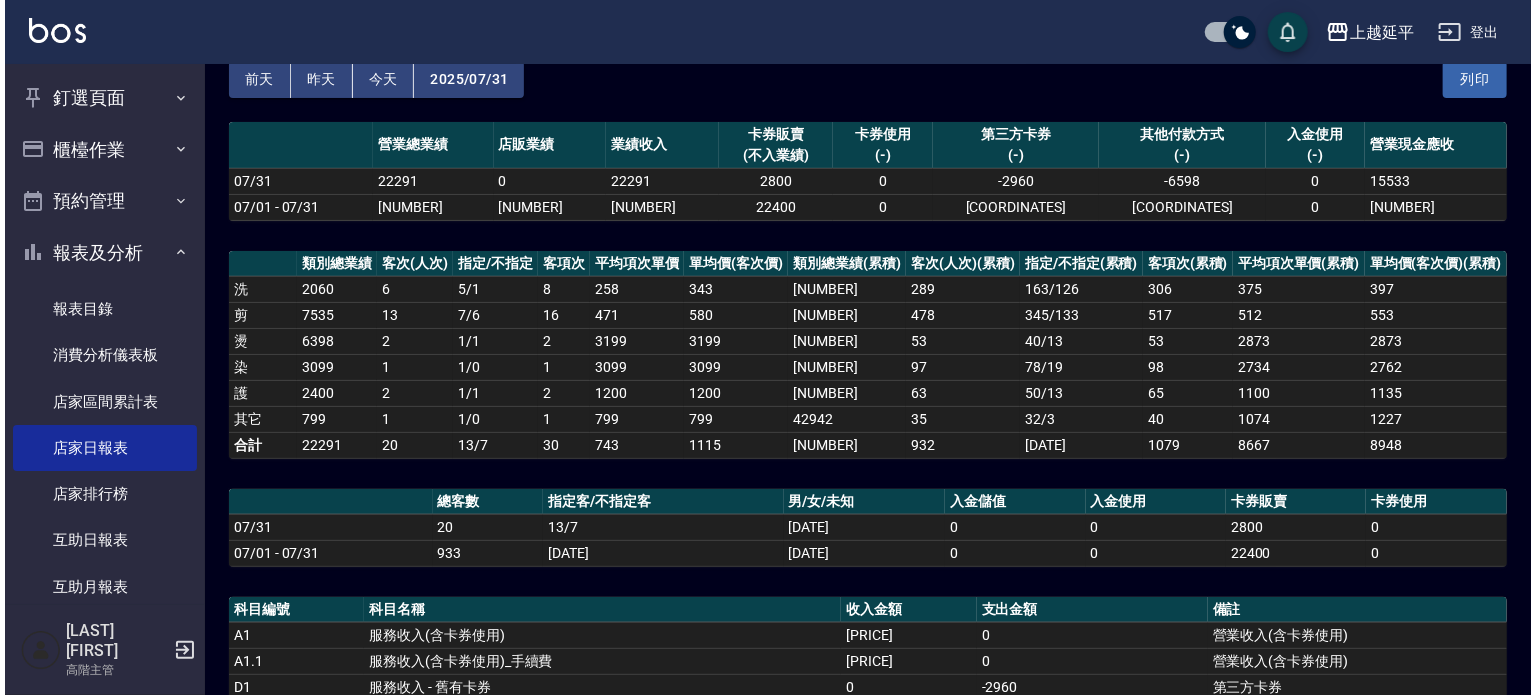 scroll, scrollTop: 200, scrollLeft: 0, axis: vertical 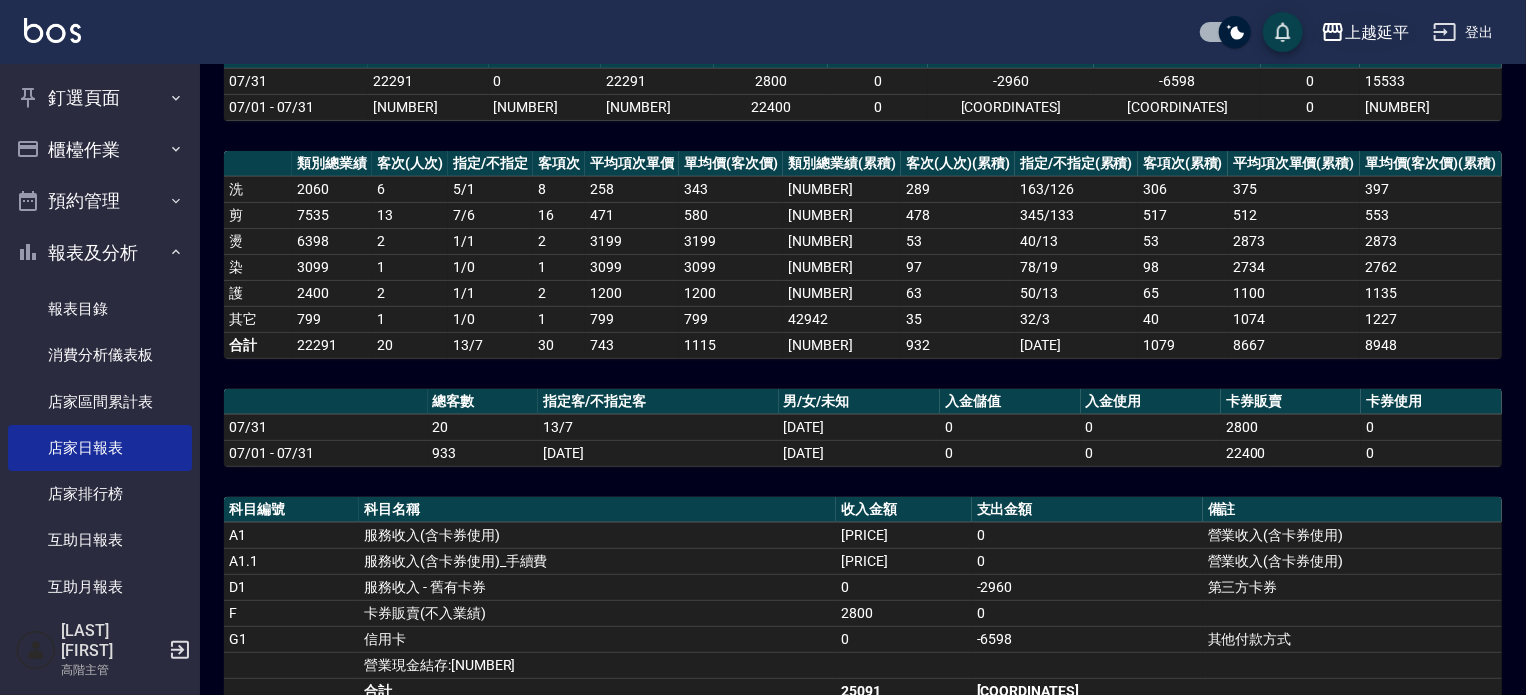 click on "上越延平" at bounding box center [1377, 32] 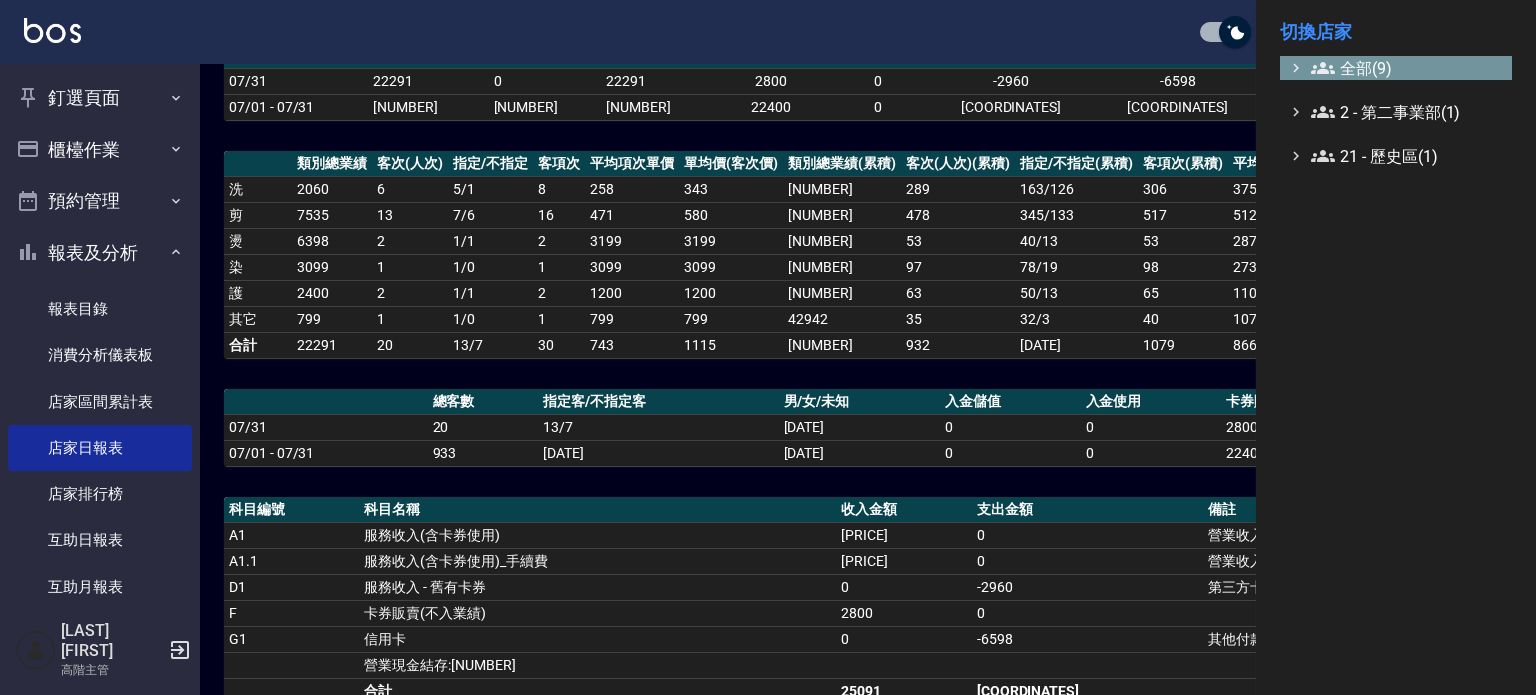 click on "全部(9)" at bounding box center (1407, 68) 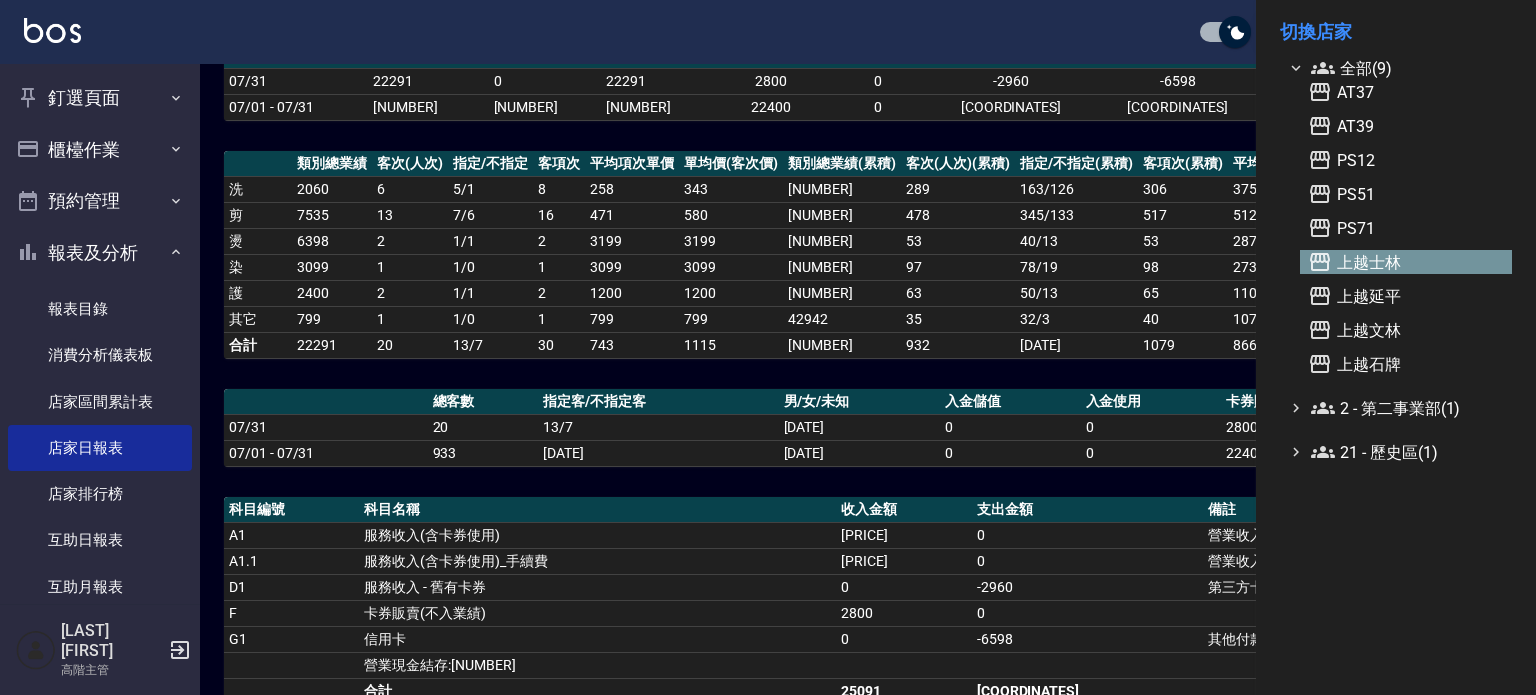 click on "上越士林" at bounding box center (1406, 262) 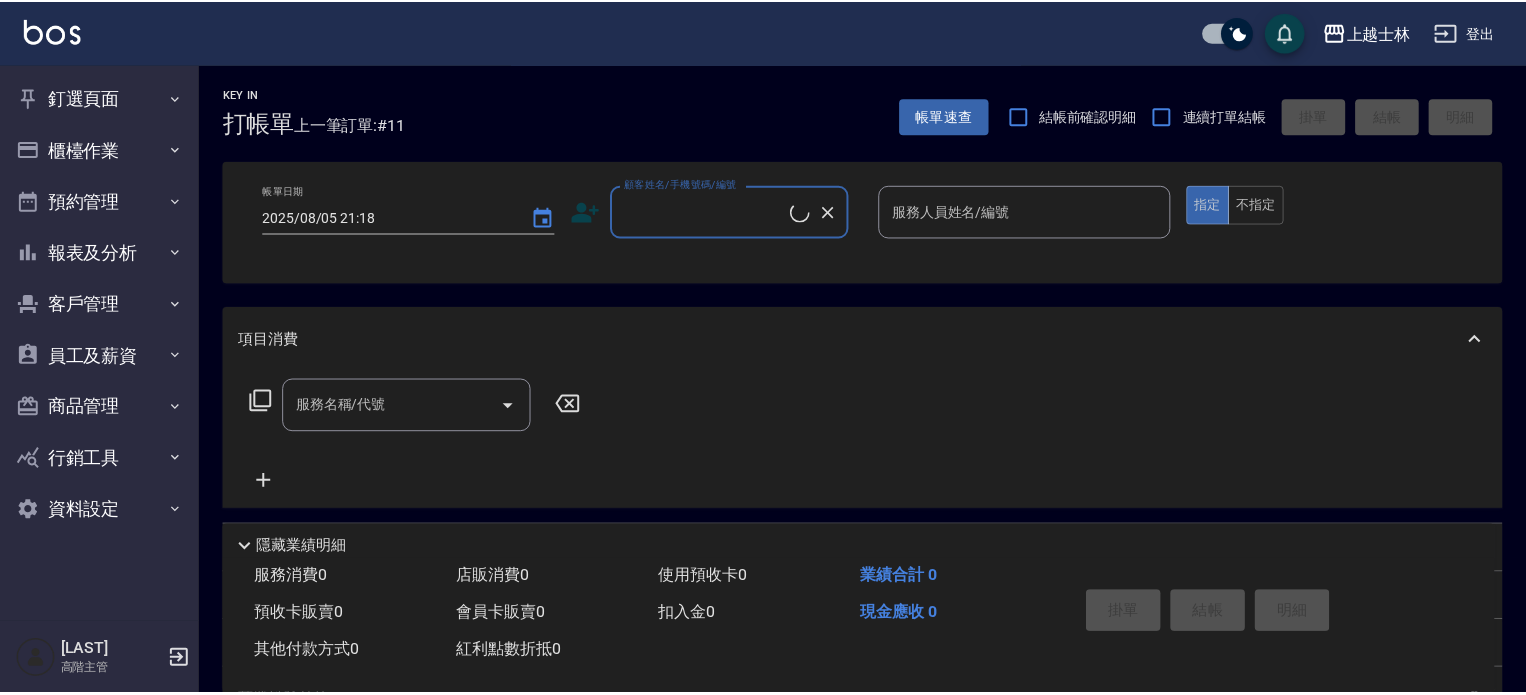 scroll, scrollTop: 0, scrollLeft: 0, axis: both 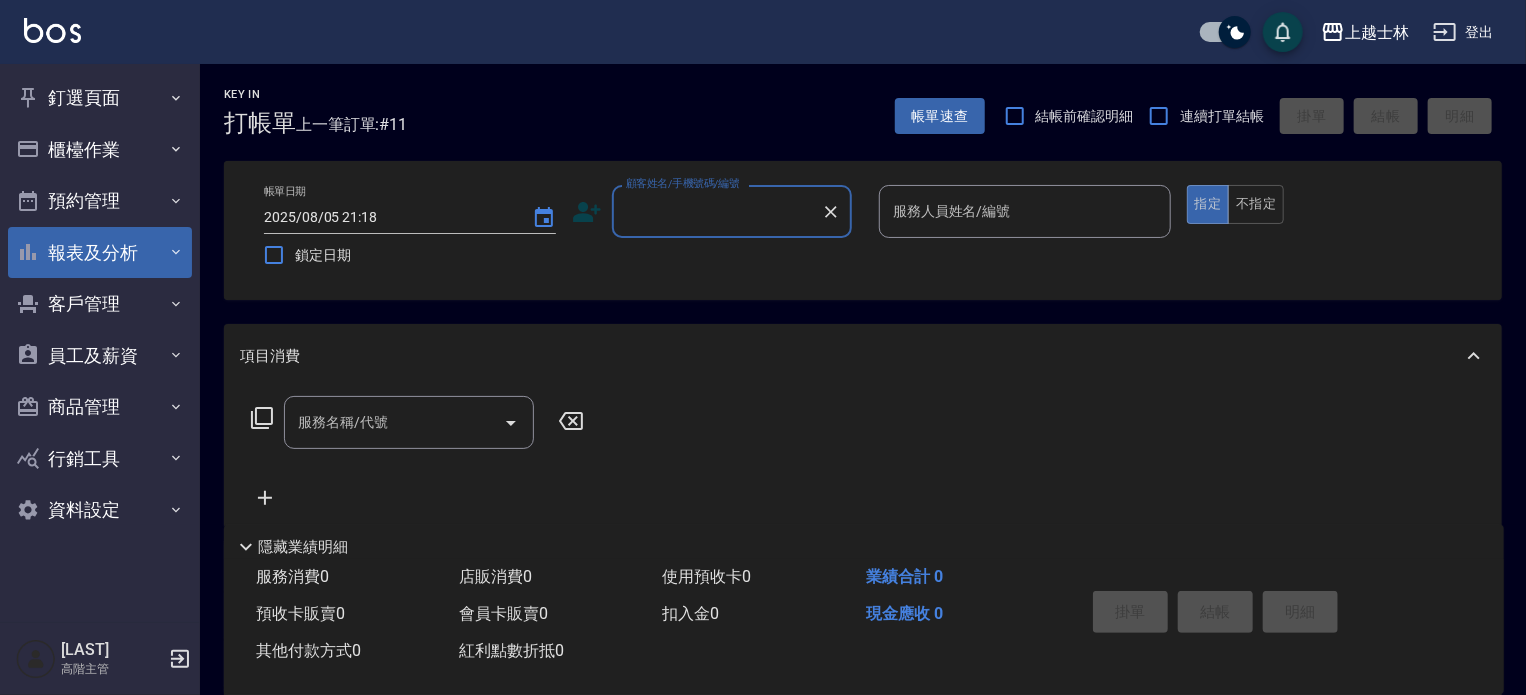 click on "報表及分析" at bounding box center [100, 253] 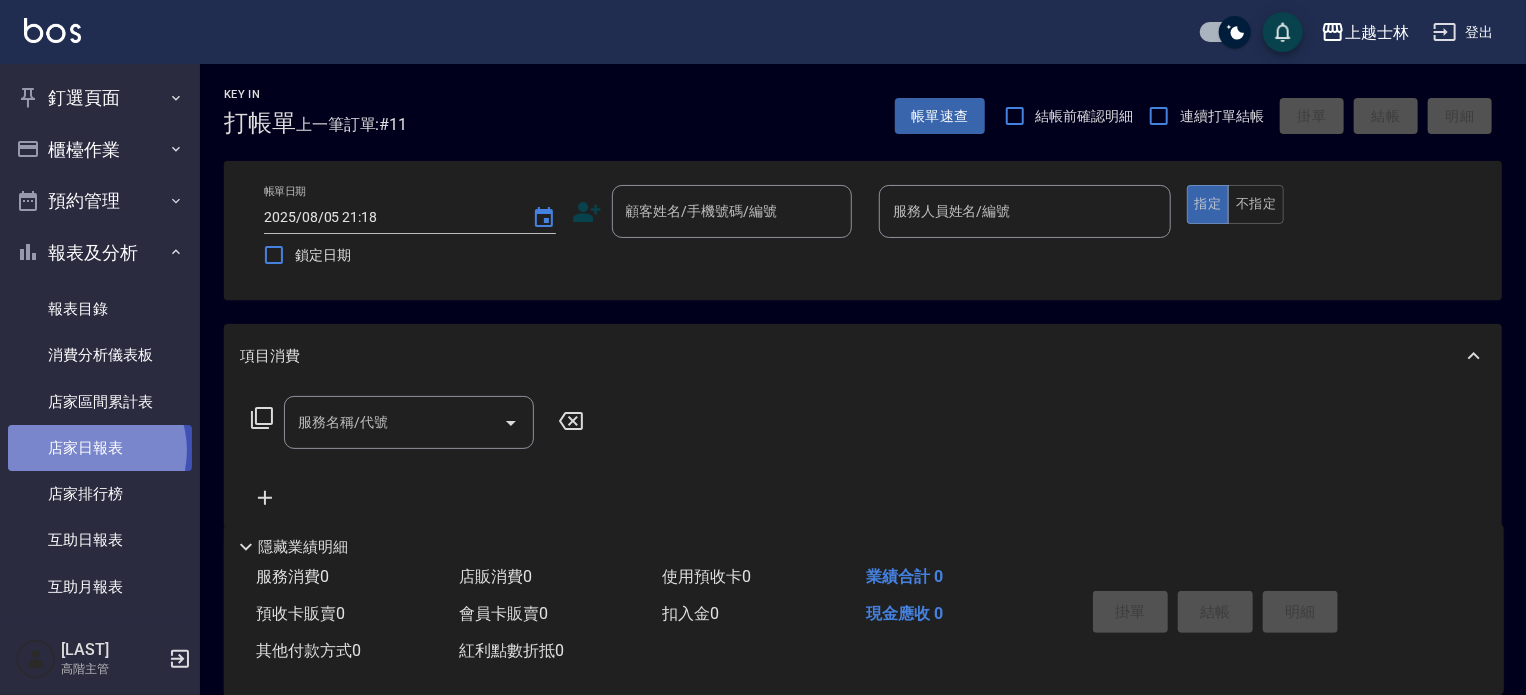 click on "店家日報表" at bounding box center [100, 448] 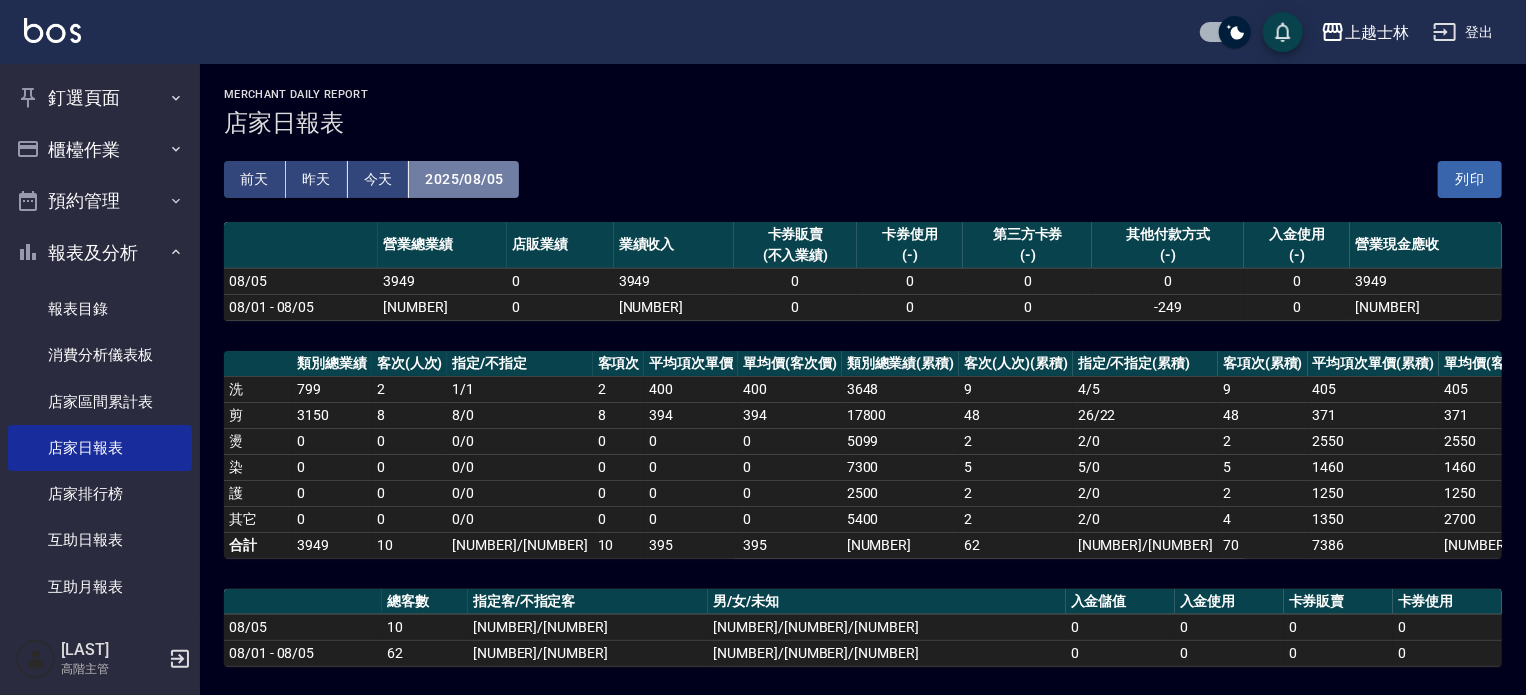 click on "2025/08/05" at bounding box center (464, 179) 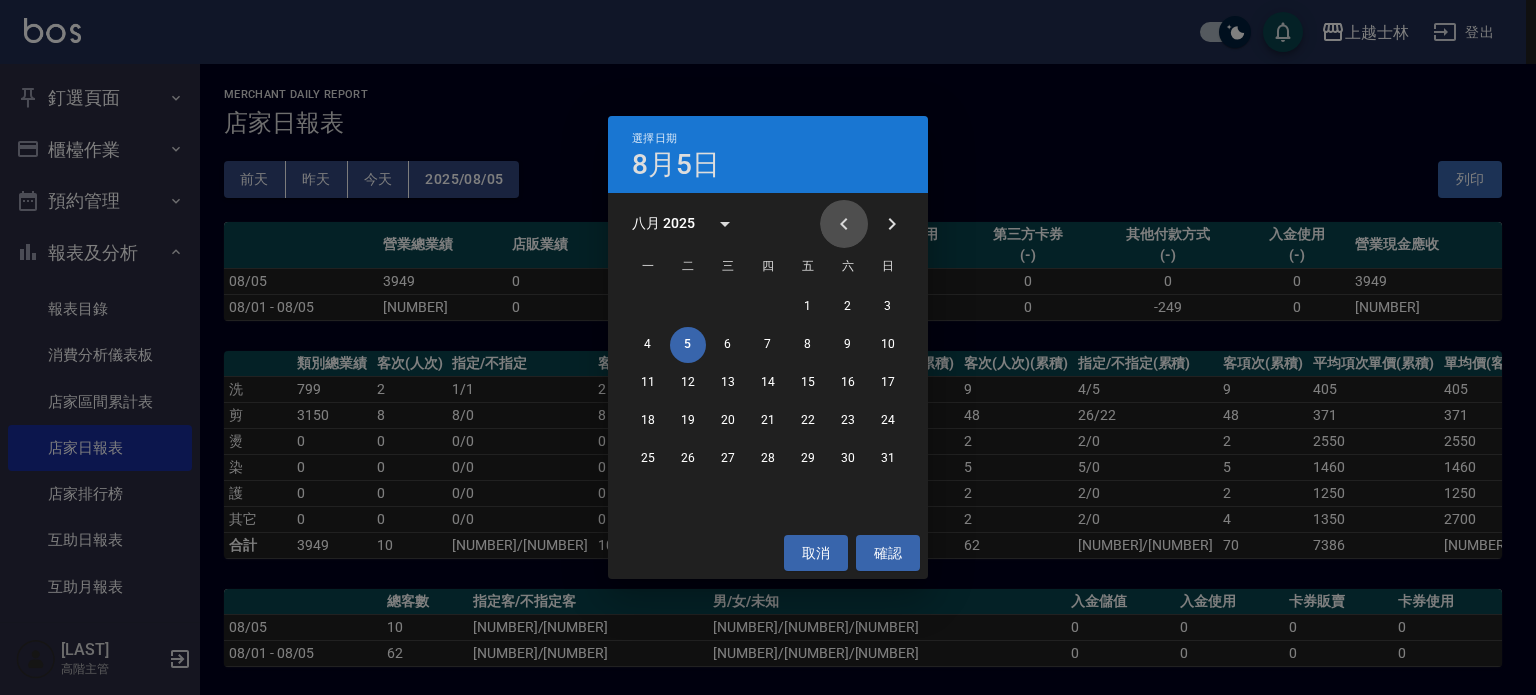 click 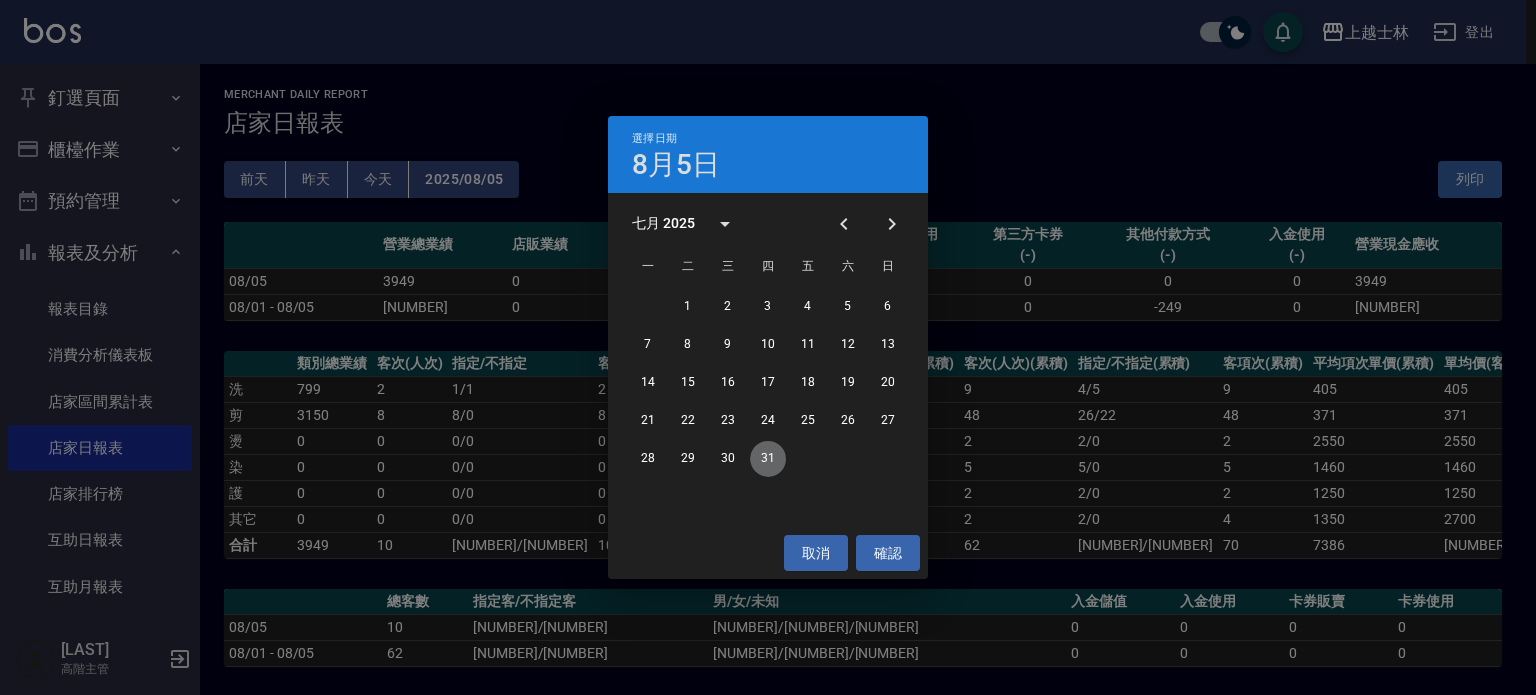 click on "31" at bounding box center (768, 459) 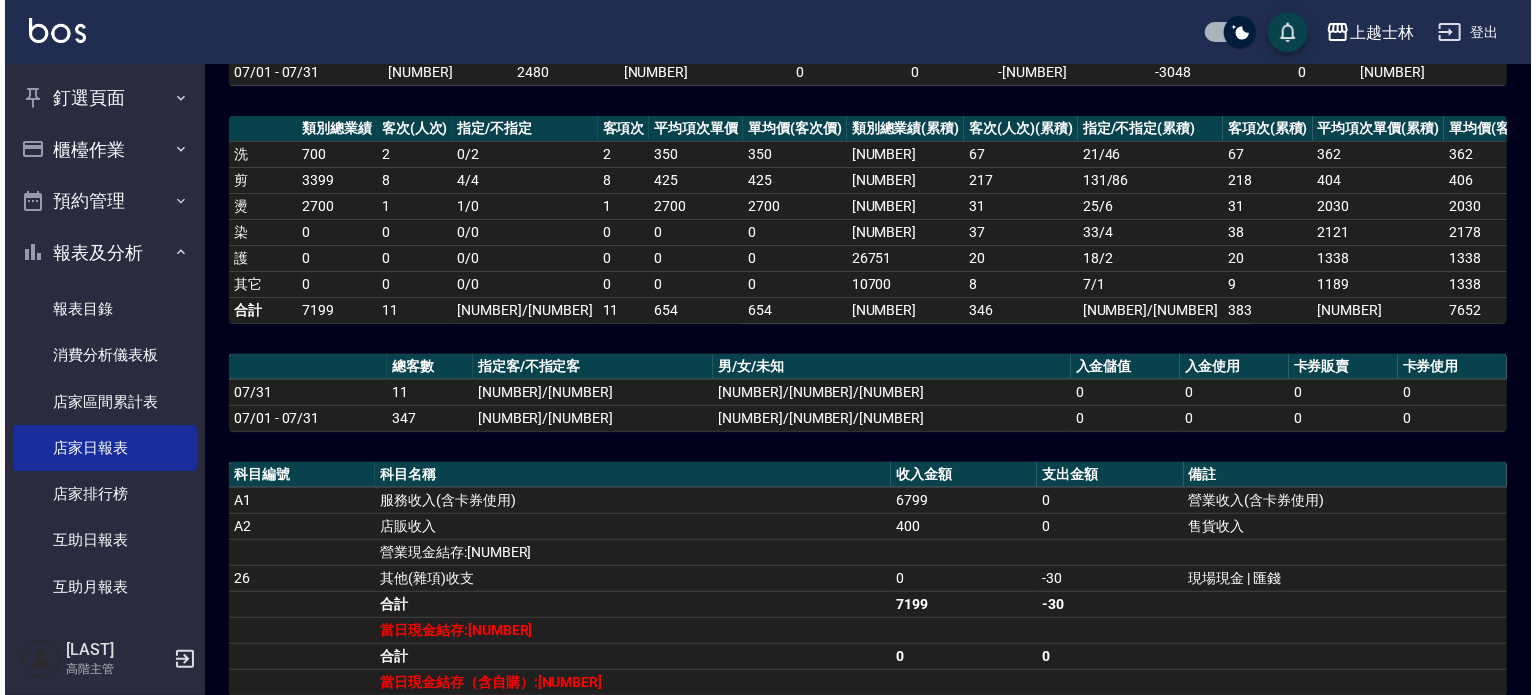 scroll, scrollTop: 200, scrollLeft: 0, axis: vertical 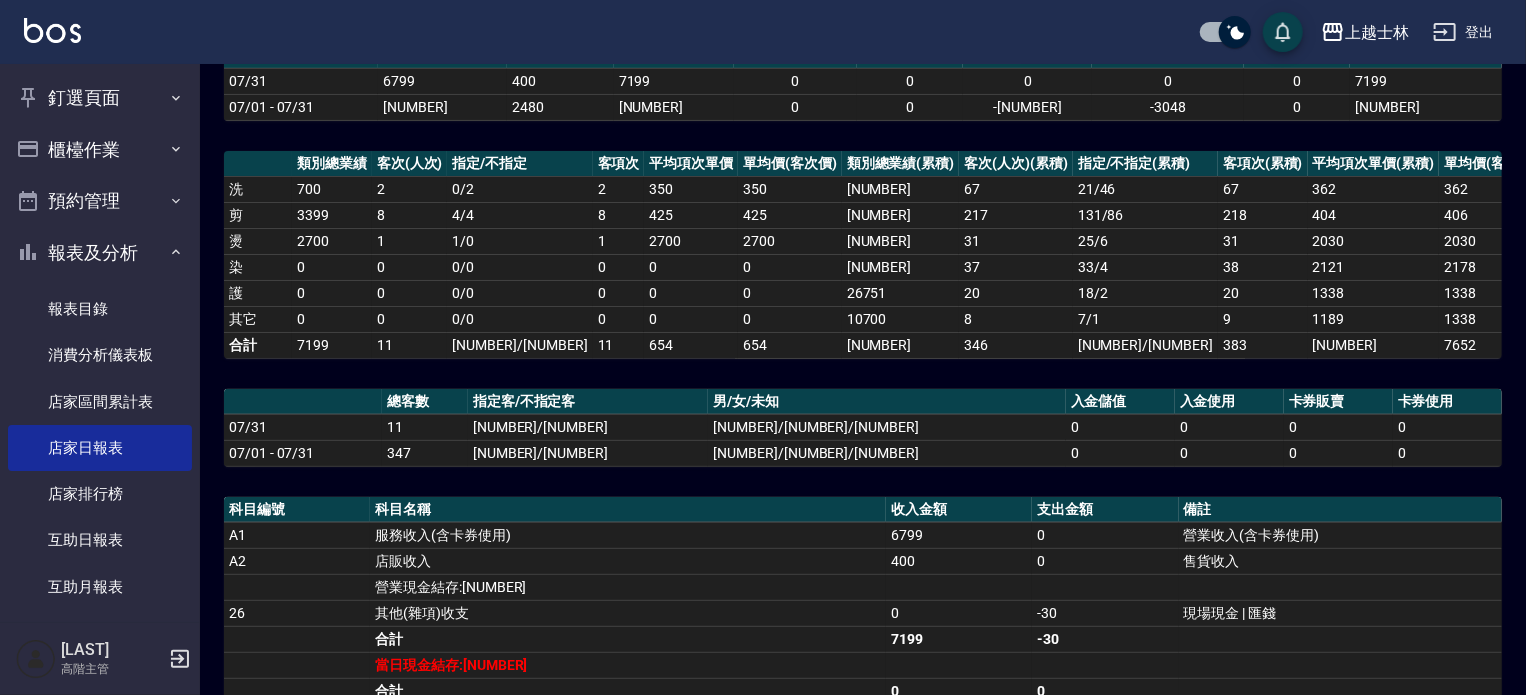 drag, startPoint x: 1386, startPoint y: 610, endPoint x: 1412, endPoint y: 558, distance: 58.137768 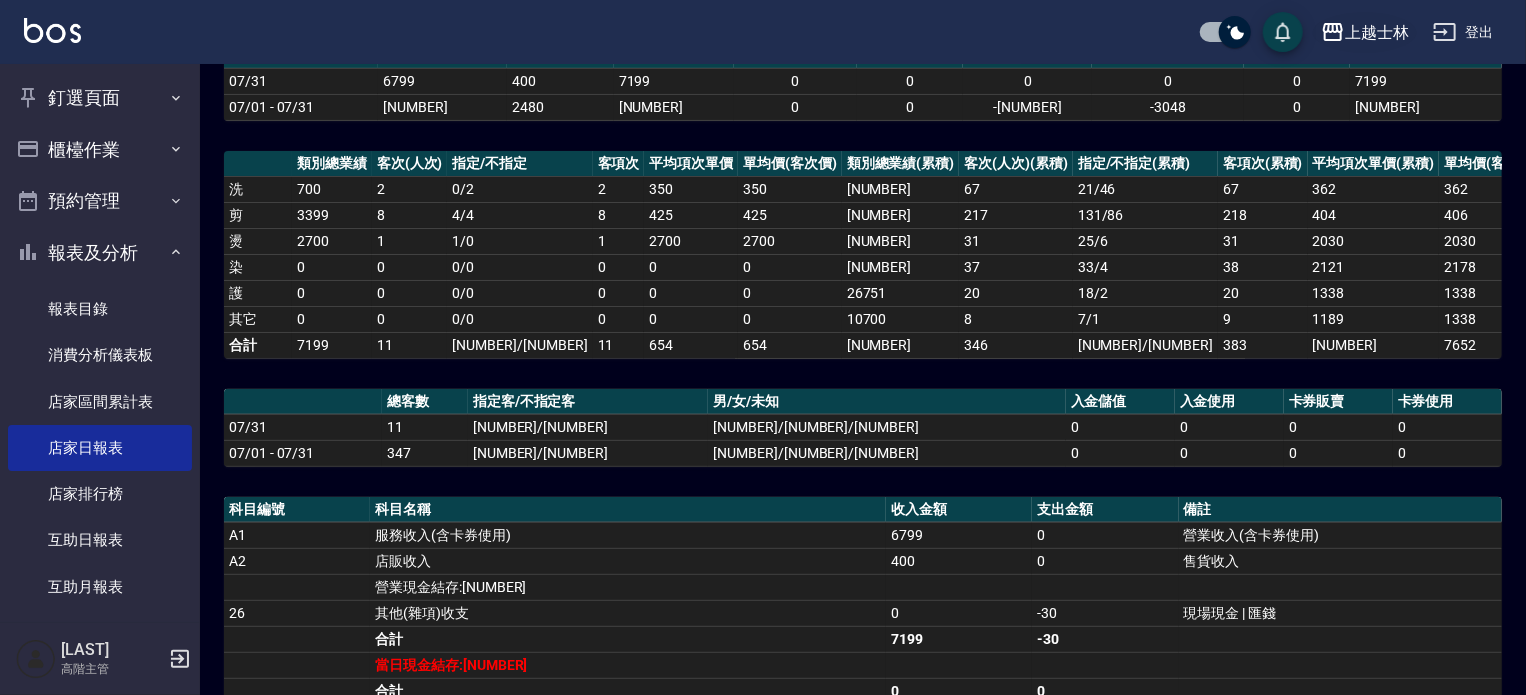 click on "上越士林" at bounding box center (1377, 32) 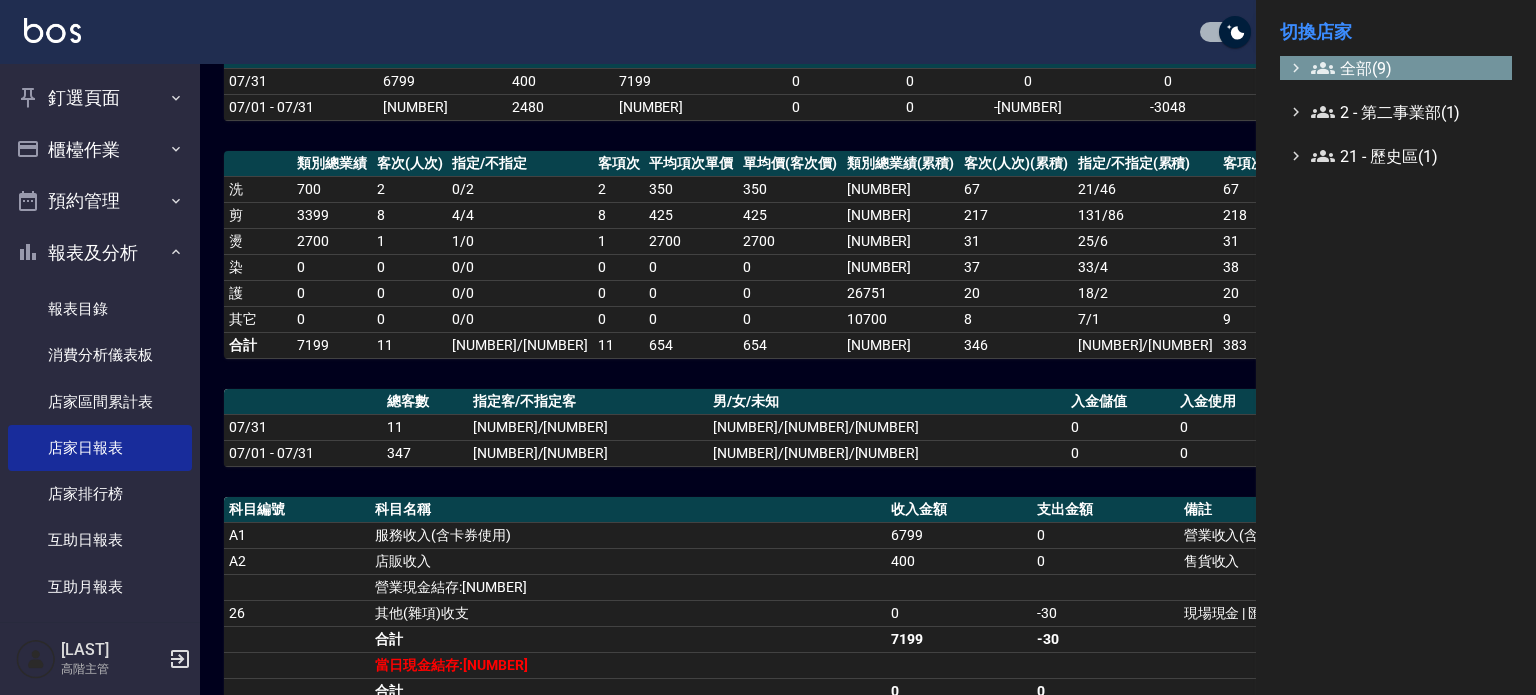 click on "全部(9)" at bounding box center (1407, 68) 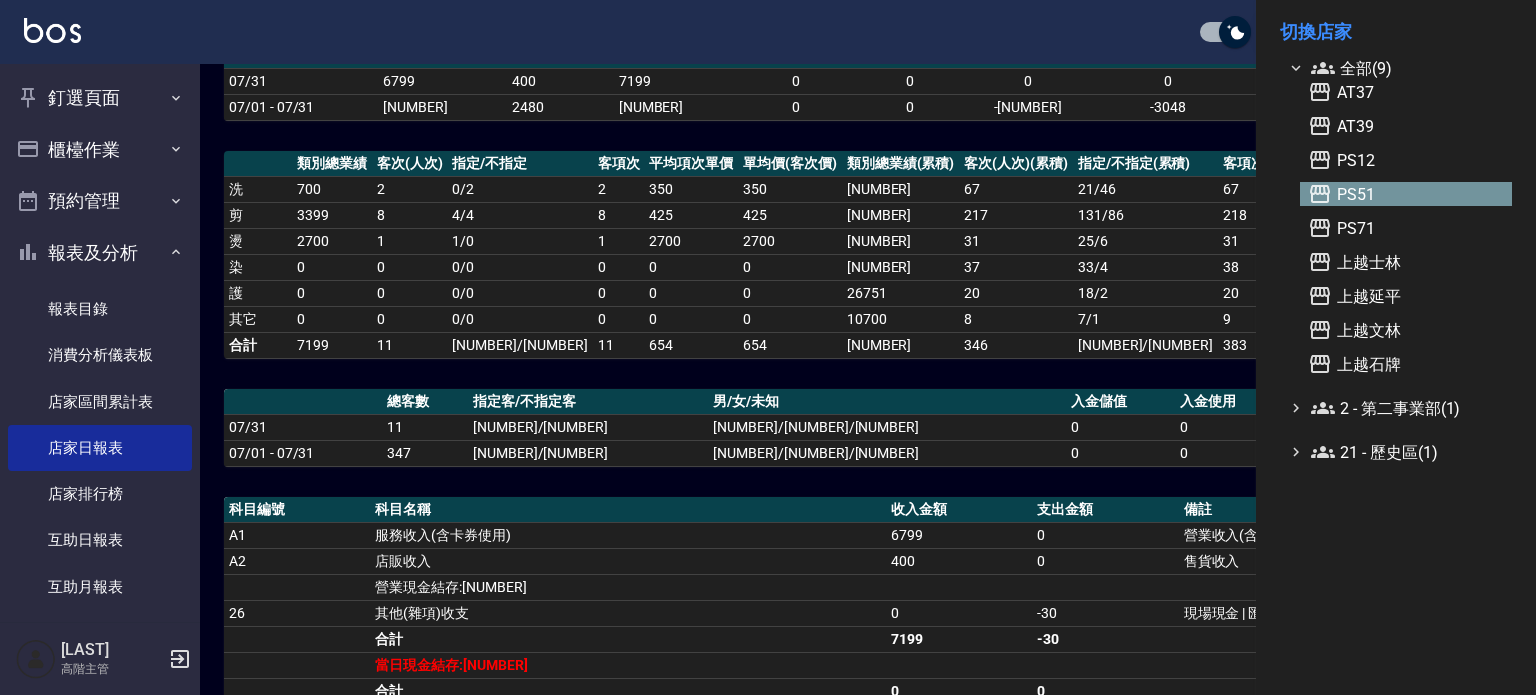 click on "PS51" at bounding box center [1406, 194] 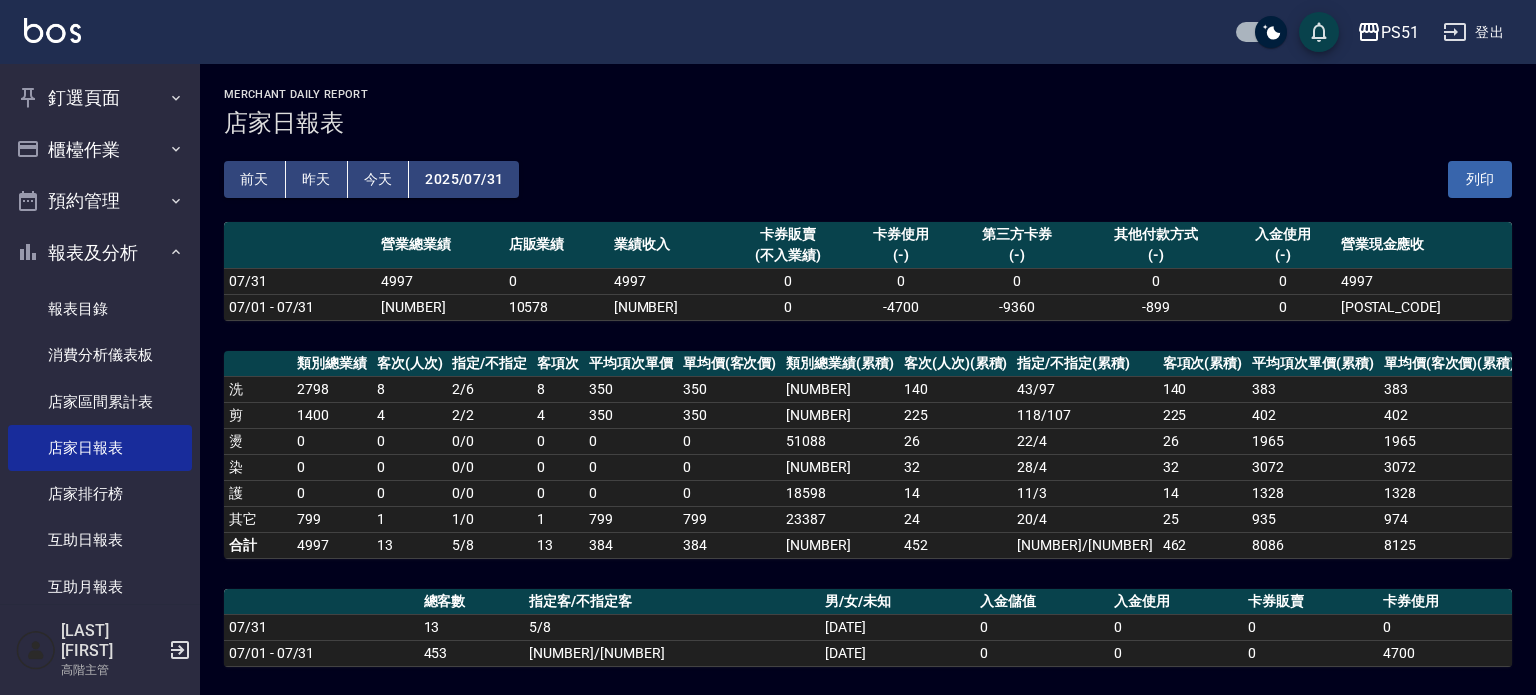 scroll, scrollTop: 100, scrollLeft: 0, axis: vertical 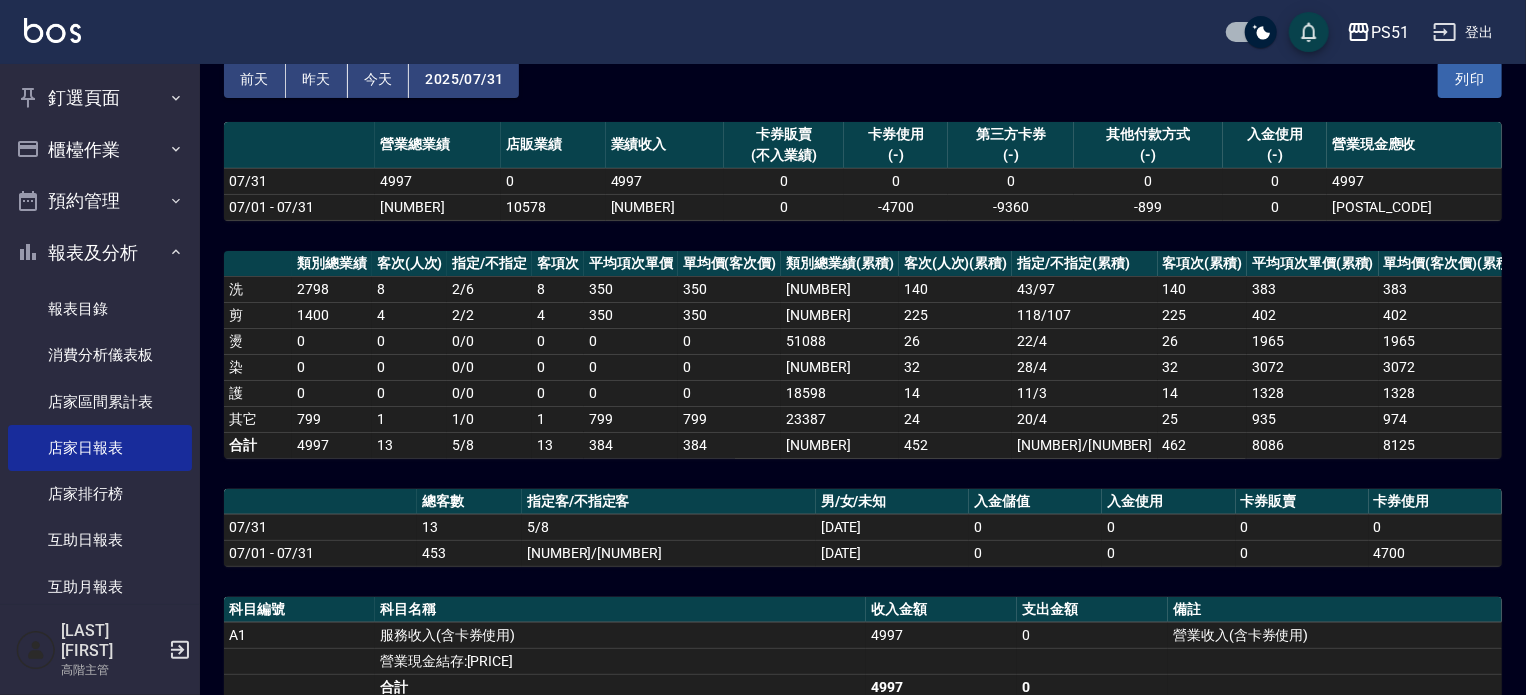 click on "PS51 登出" at bounding box center [763, 32] 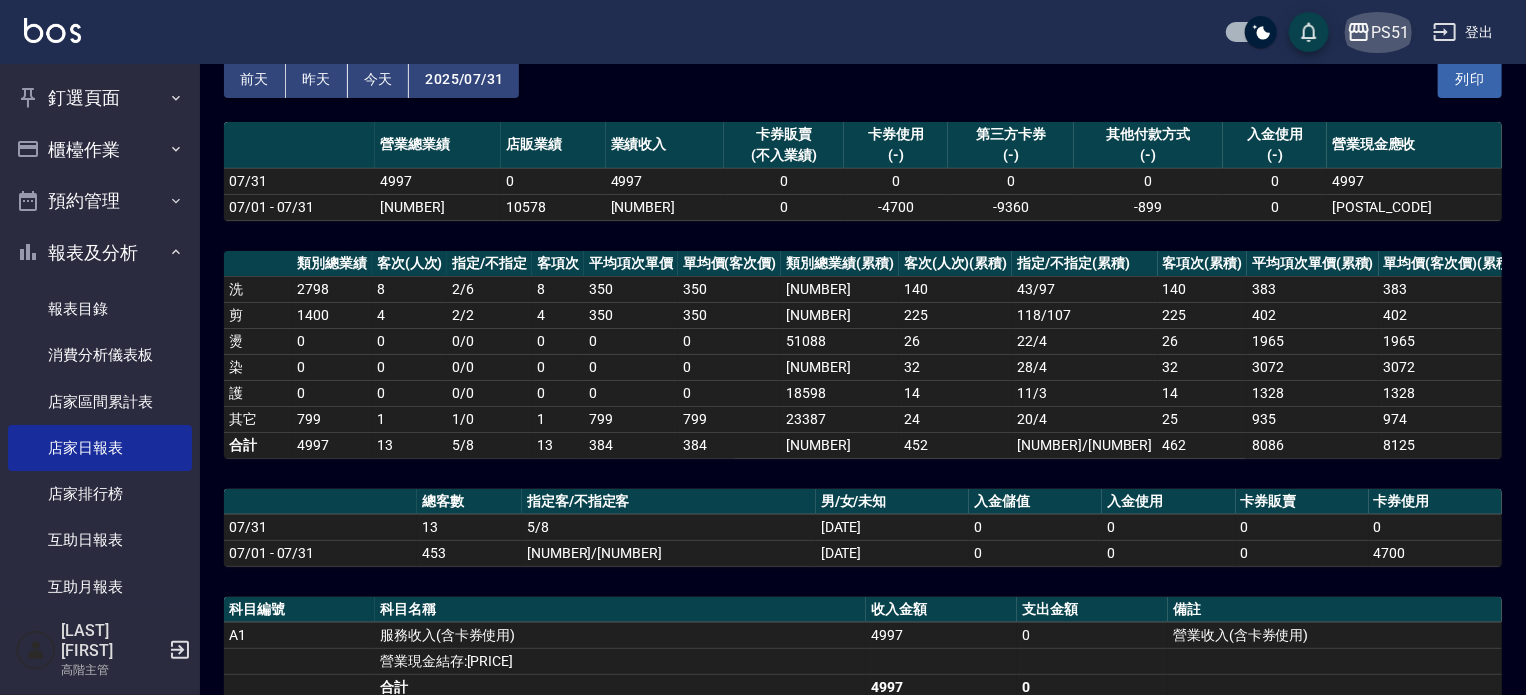 click on "PS51" at bounding box center [1390, 32] 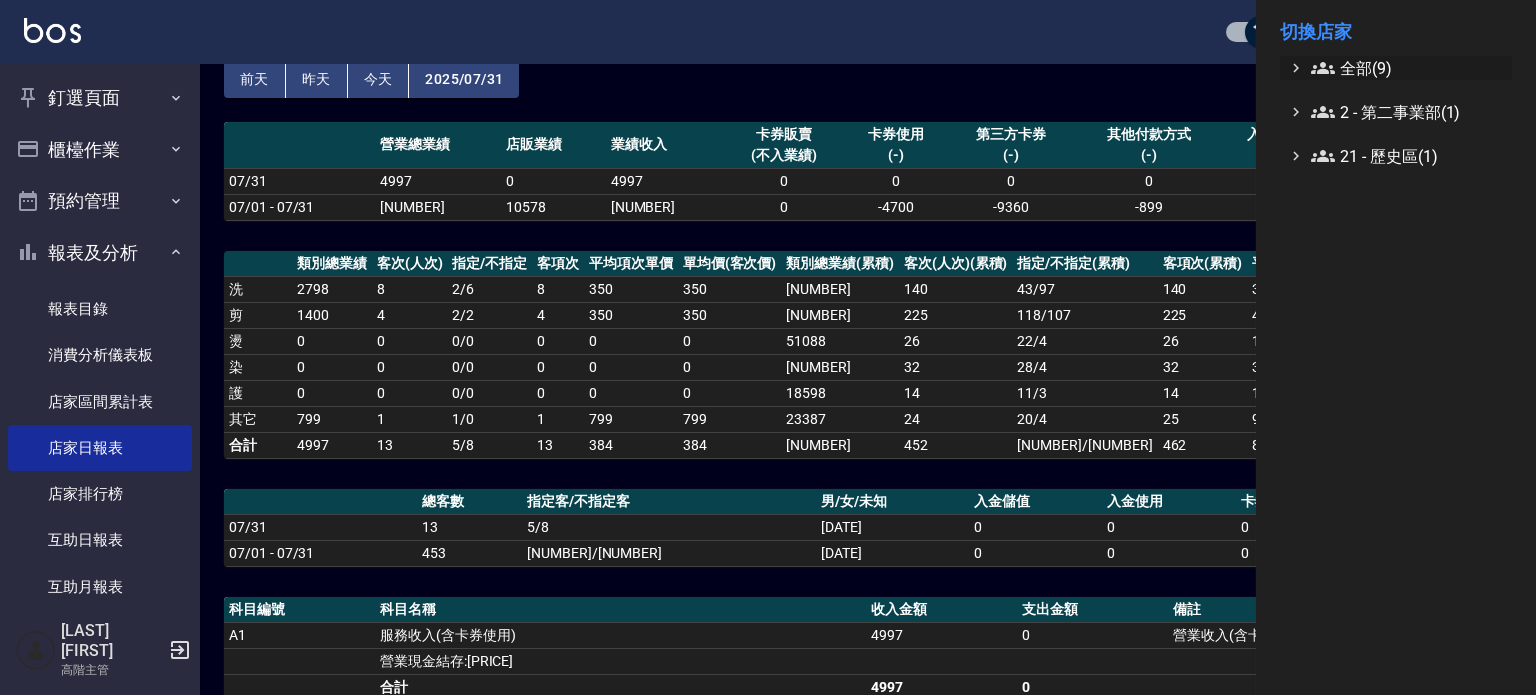 click on "全部(9)" at bounding box center [1407, 68] 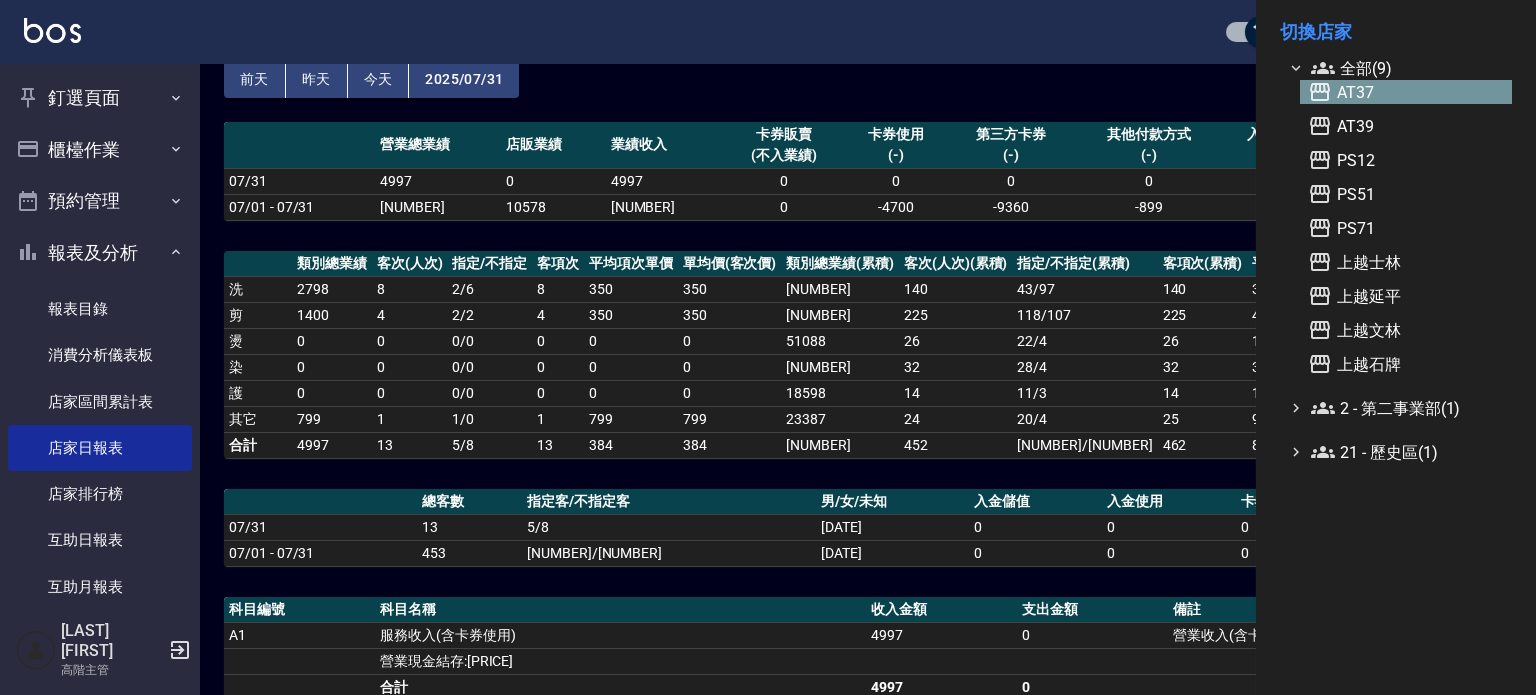 click on "AT37" at bounding box center [1406, 92] 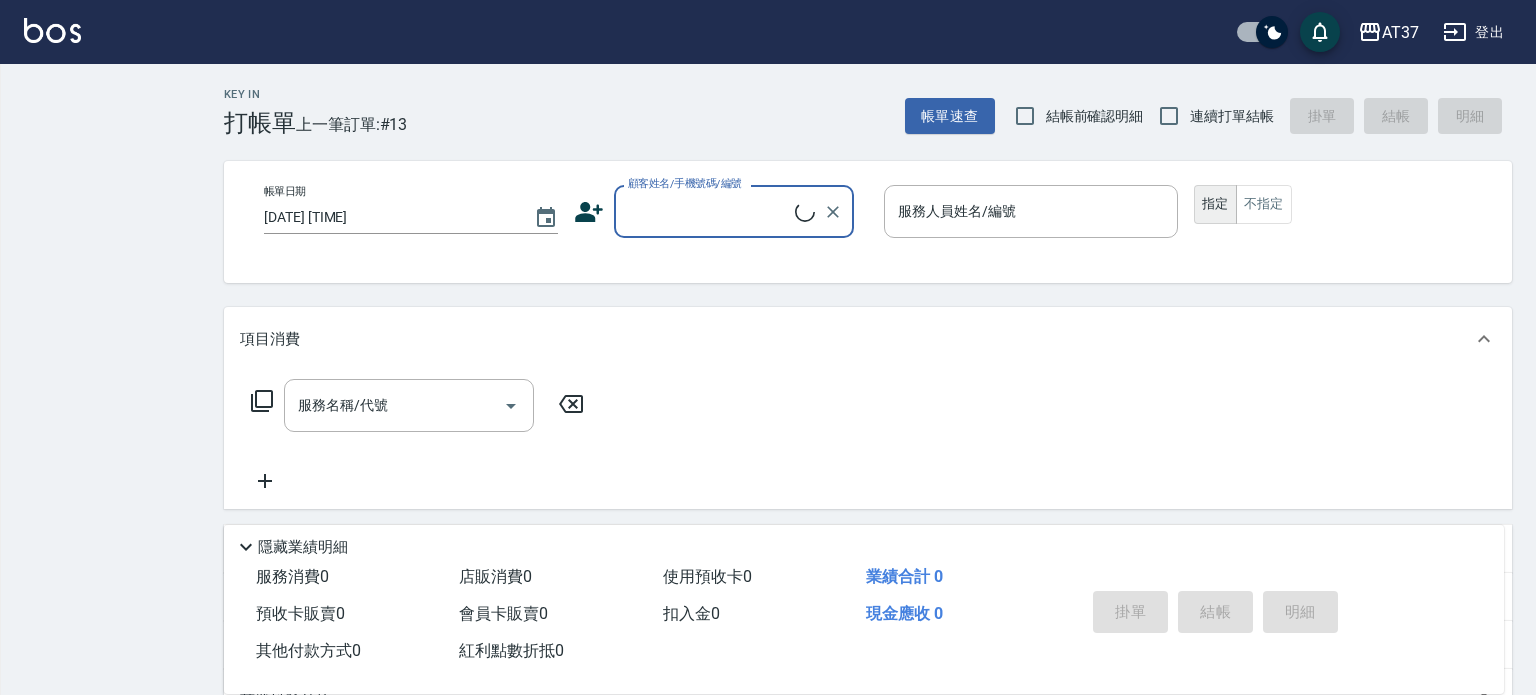 scroll, scrollTop: 0, scrollLeft: 0, axis: both 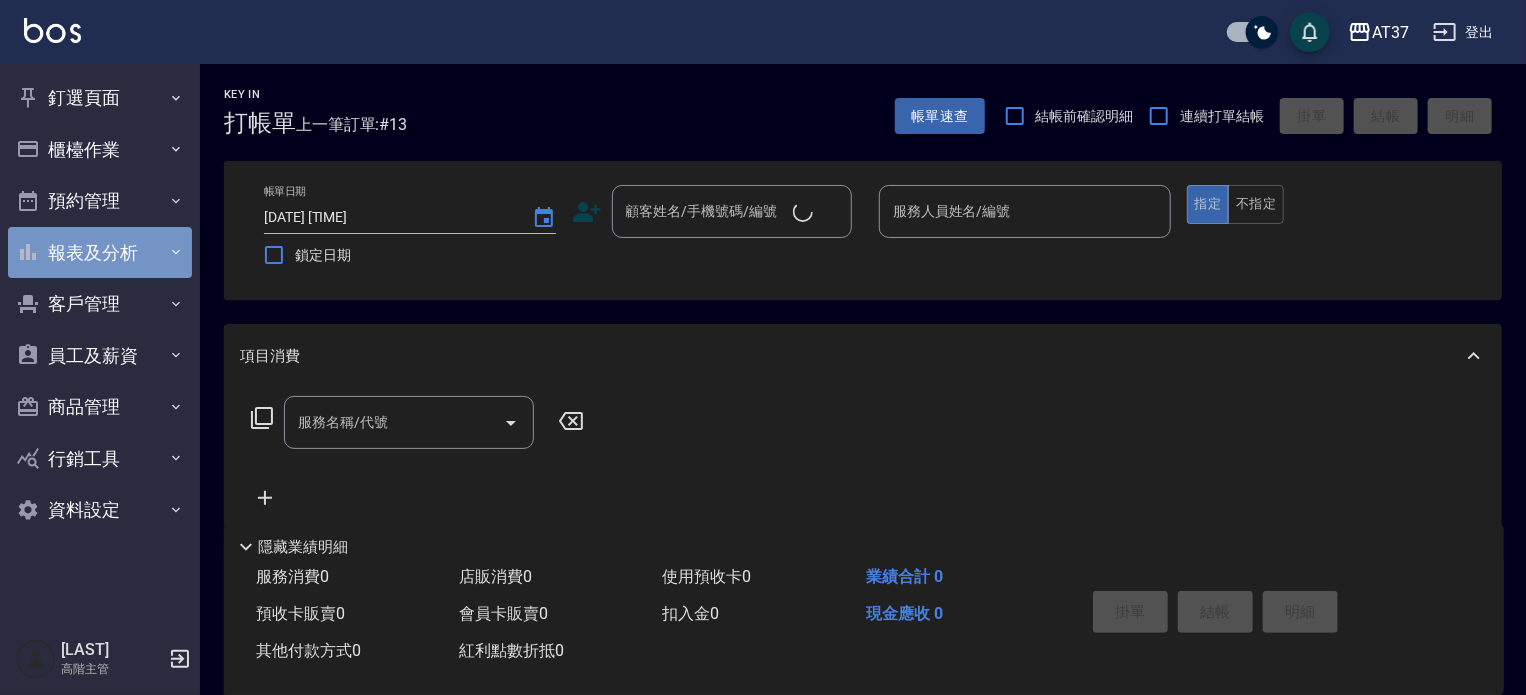 click on "報表及分析" at bounding box center (100, 253) 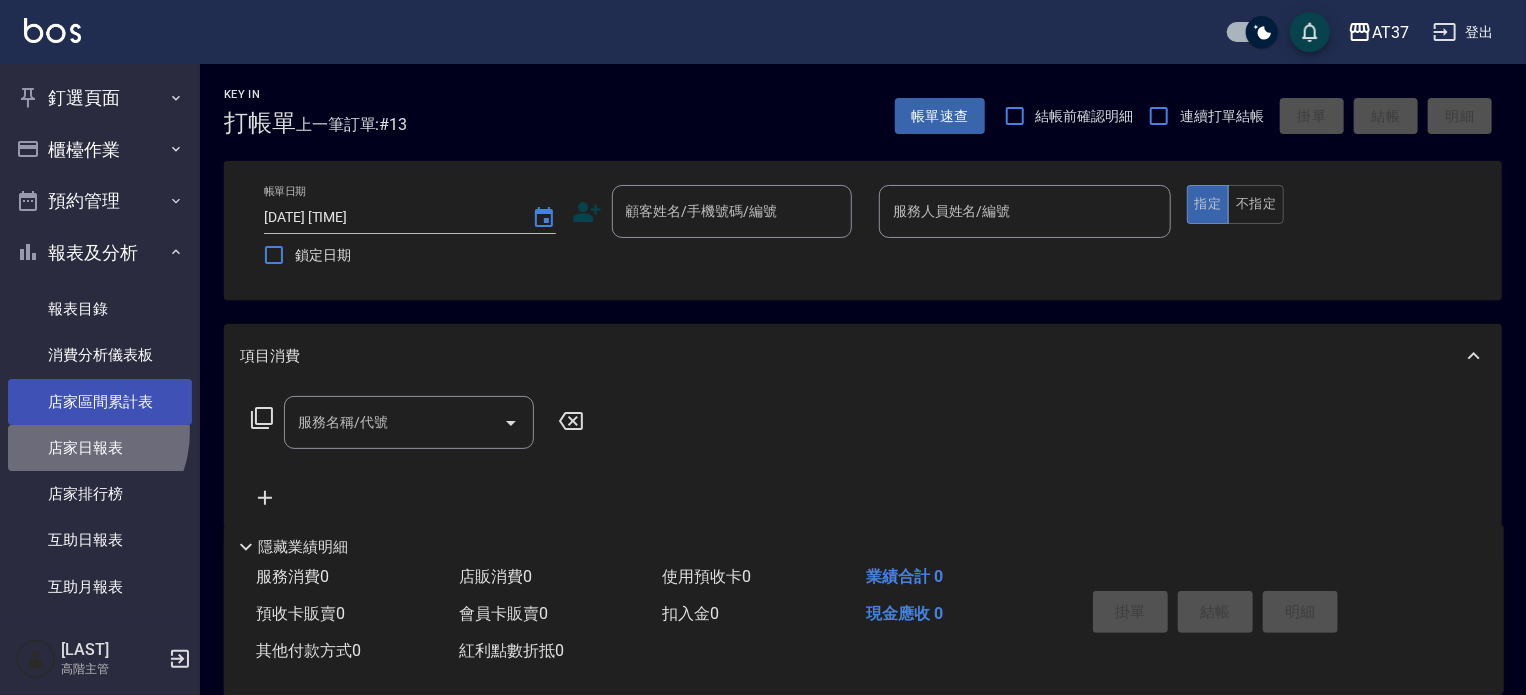 drag, startPoint x: 65, startPoint y: 432, endPoint x: 73, endPoint y: 418, distance: 16.124516 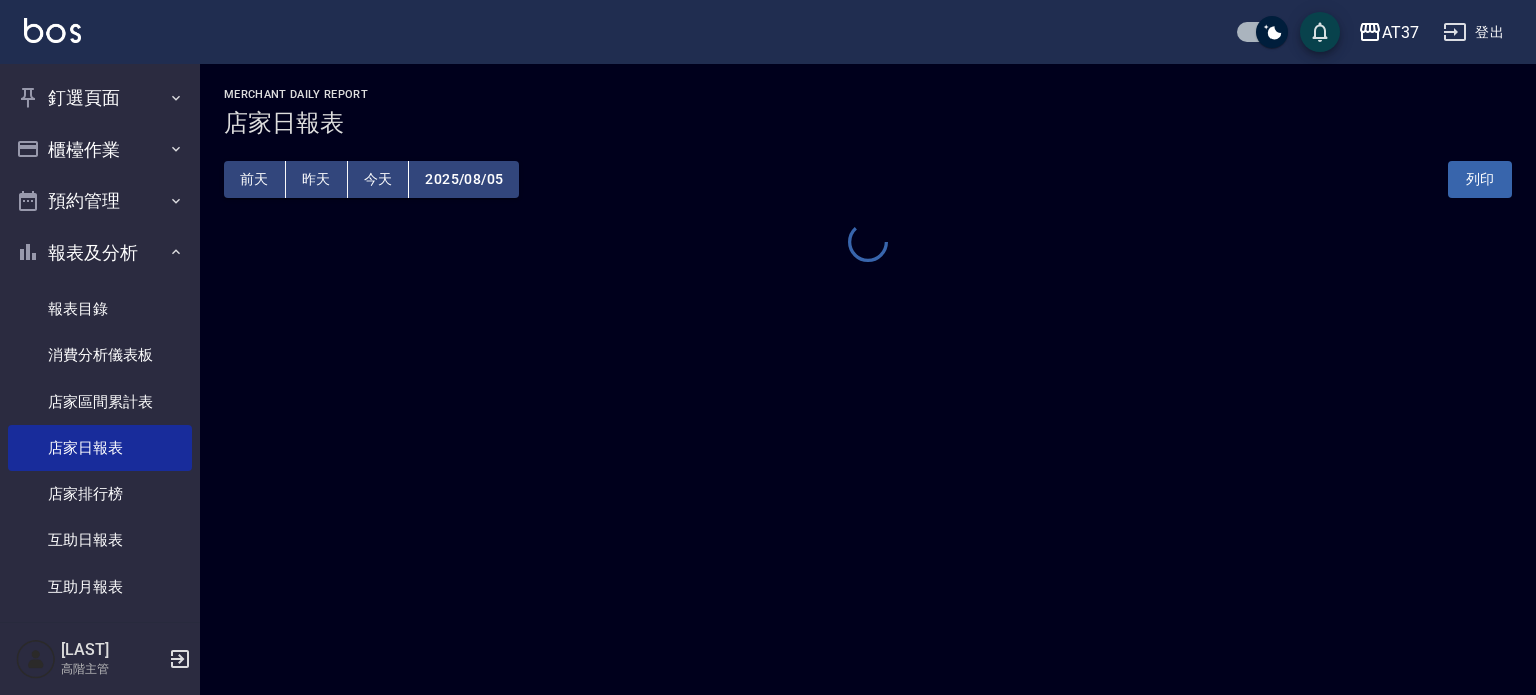 click on "2025/08/05" at bounding box center [464, 179] 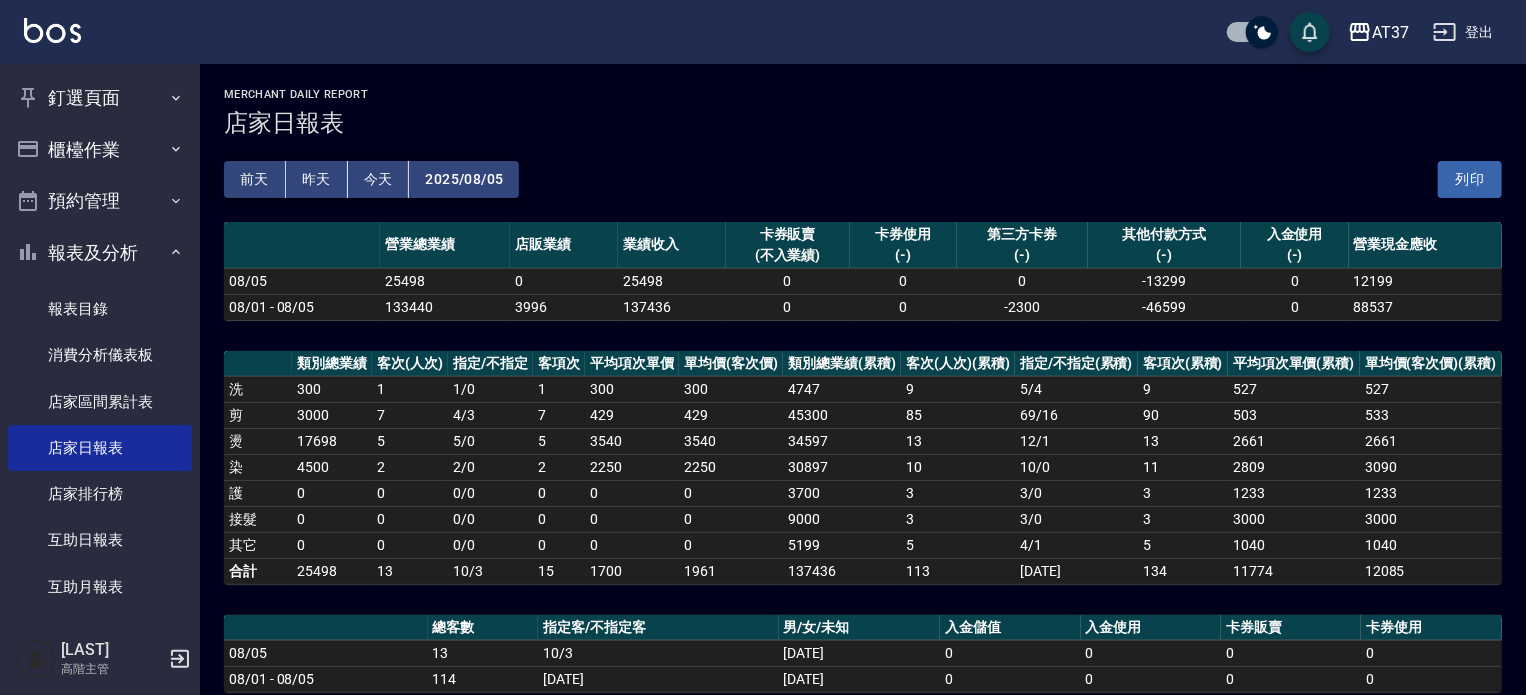 click on "卡券販賣 (不入業績)" at bounding box center [788, 245] 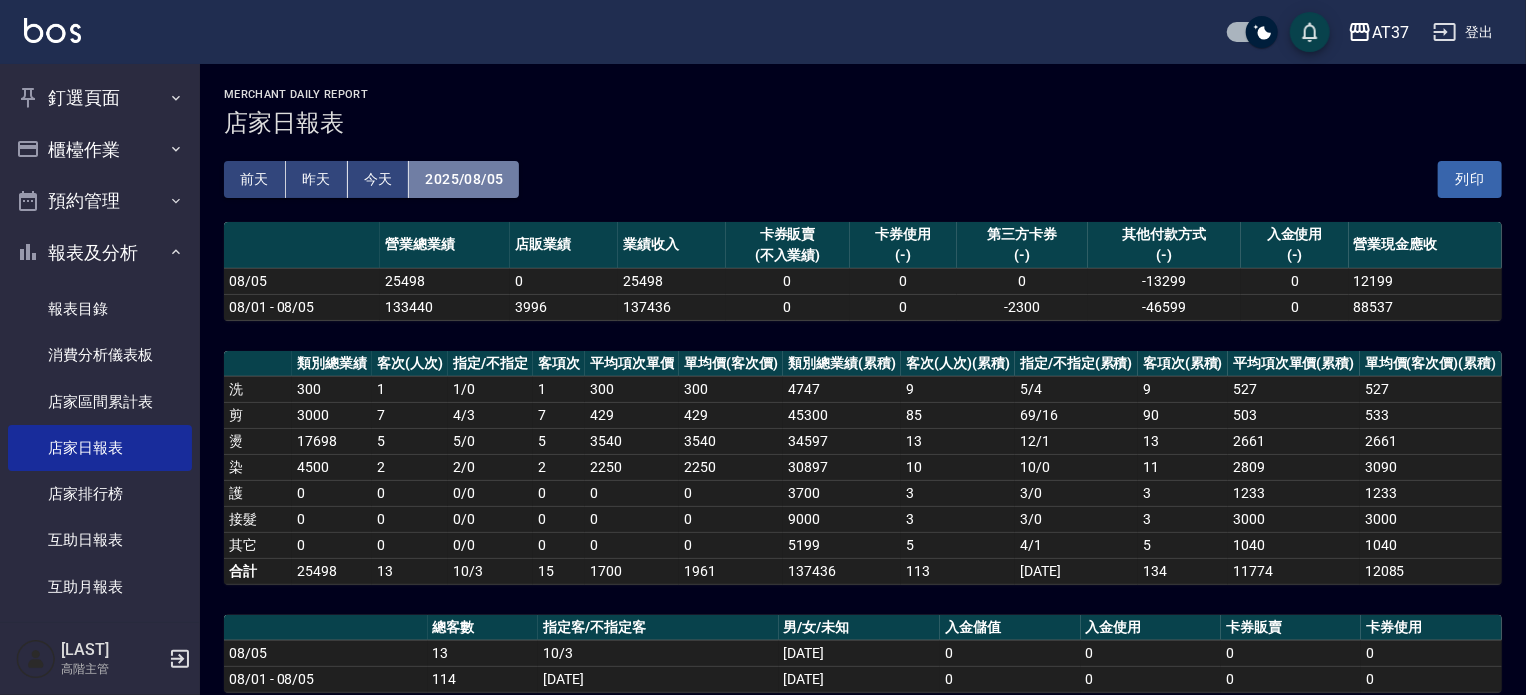 click on "2025/08/05" at bounding box center (464, 179) 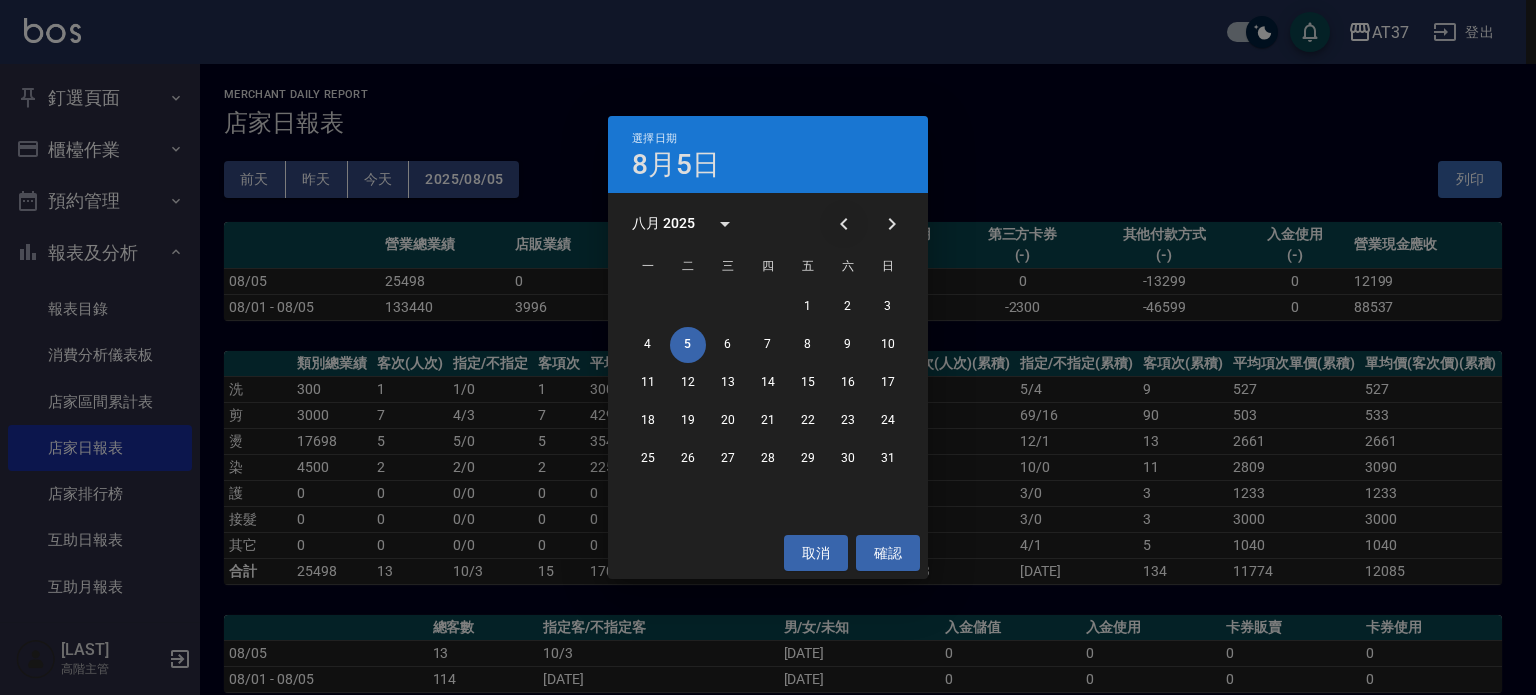 drag, startPoint x: 836, startPoint y: 225, endPoint x: 837, endPoint y: 238, distance: 13.038404 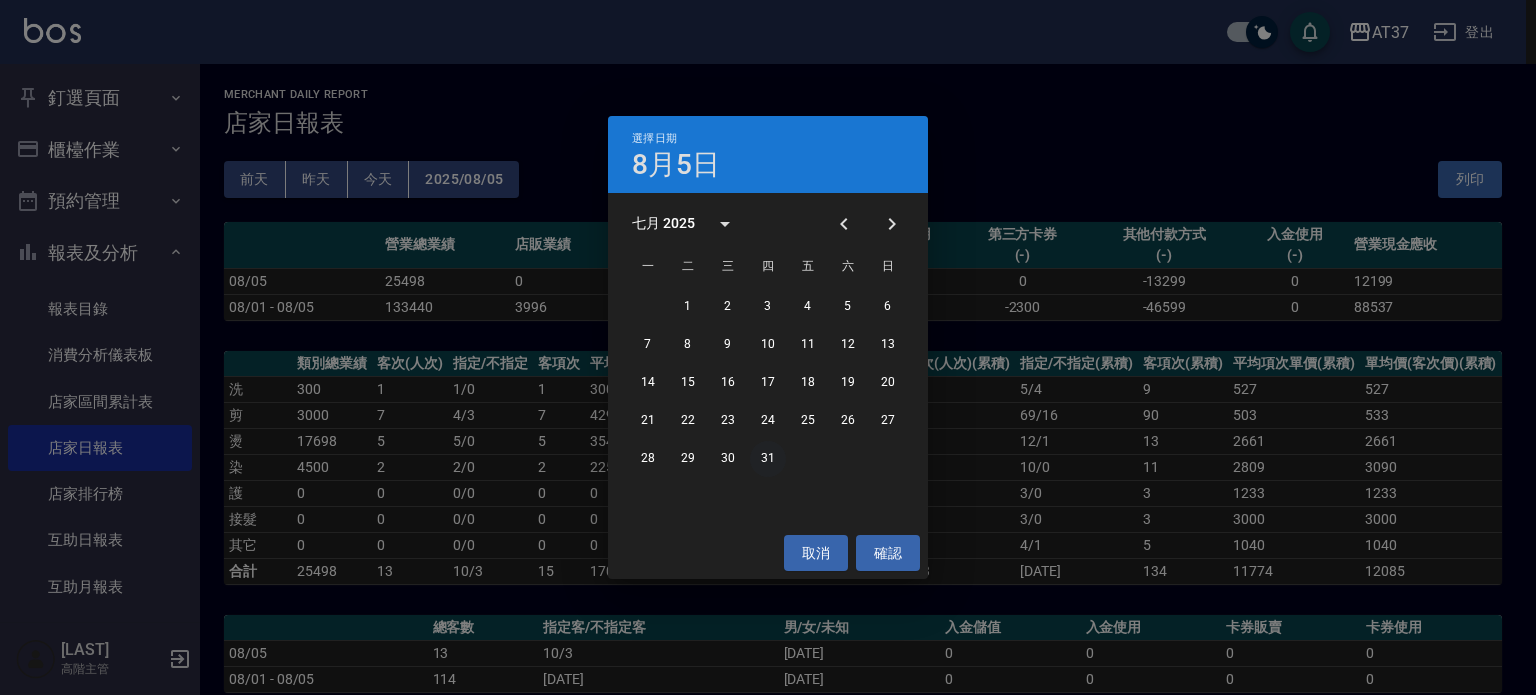 click on "31" at bounding box center (768, 459) 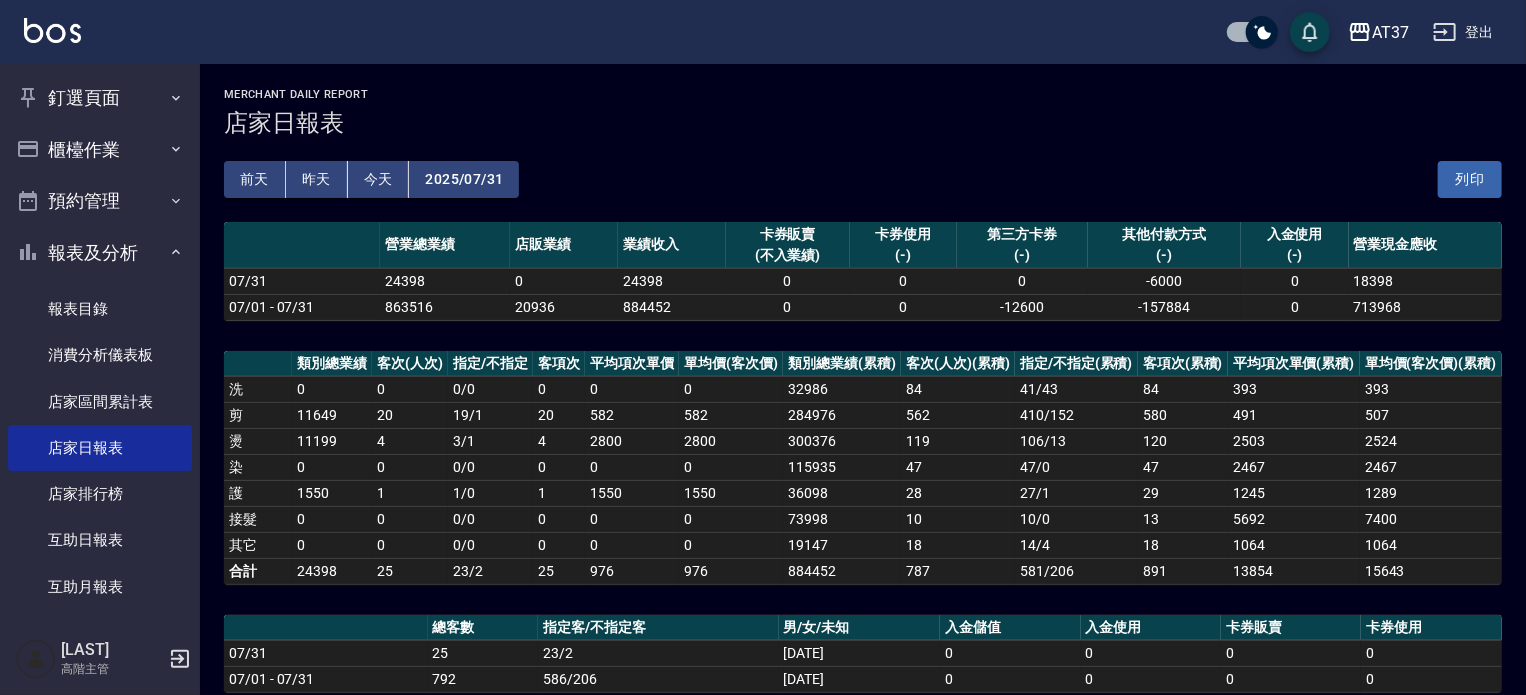 click on "其他付款方式" at bounding box center [1164, 234] 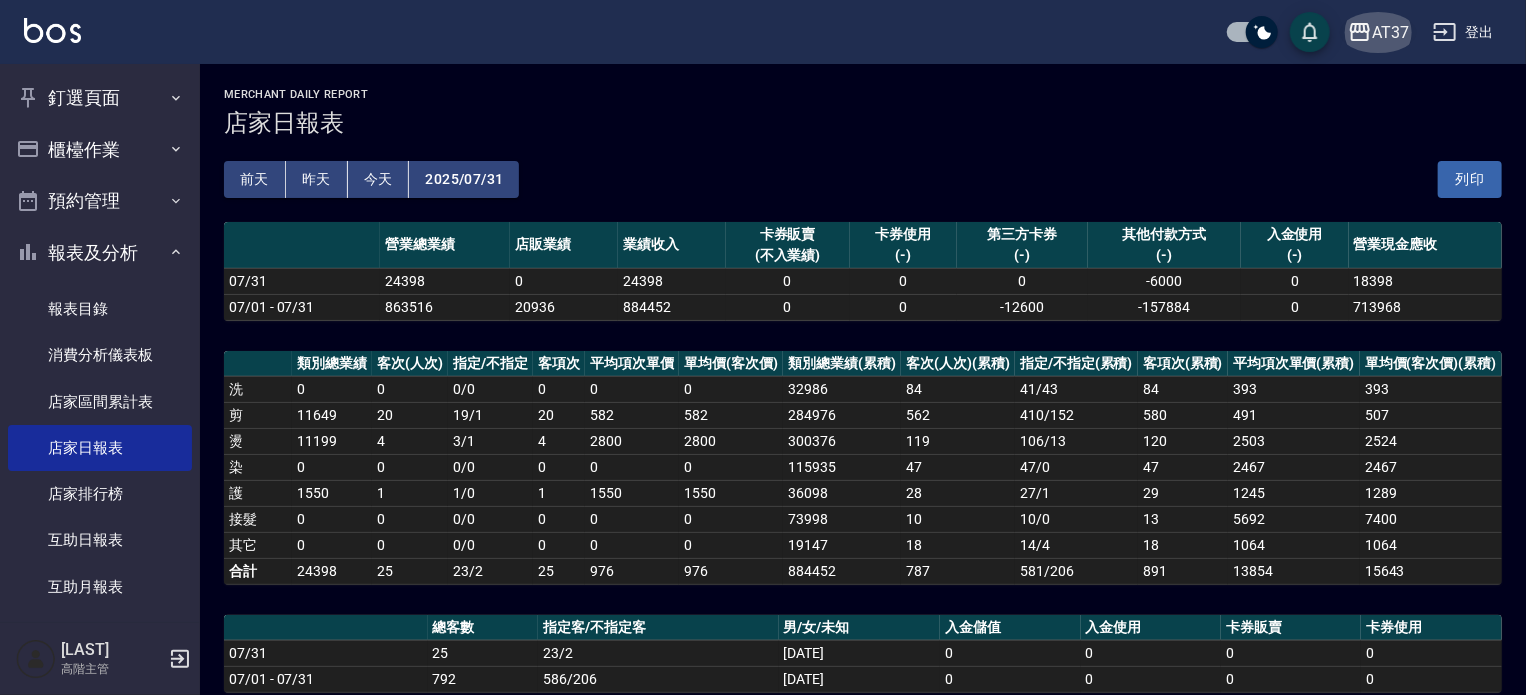 click on "AT37" at bounding box center [1390, 32] 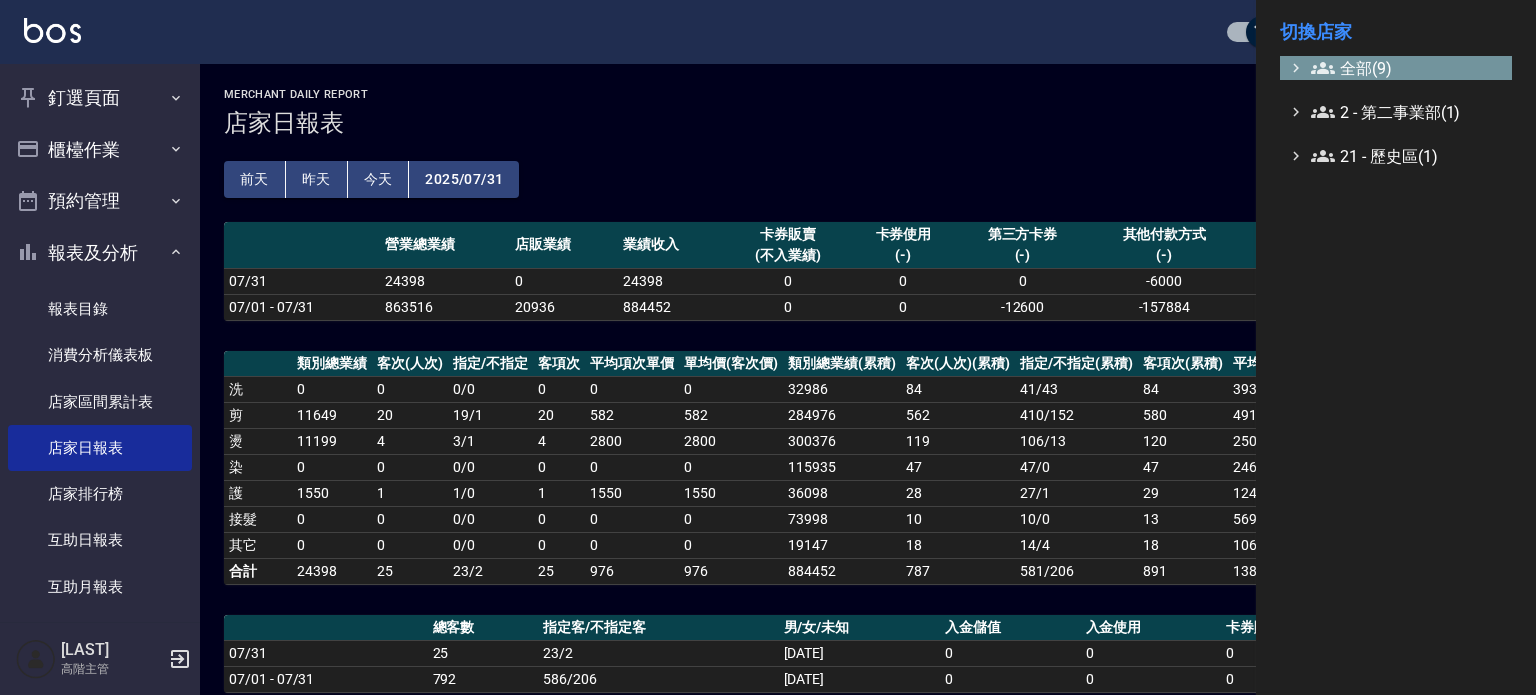 click on "全部(9)" at bounding box center (1407, 68) 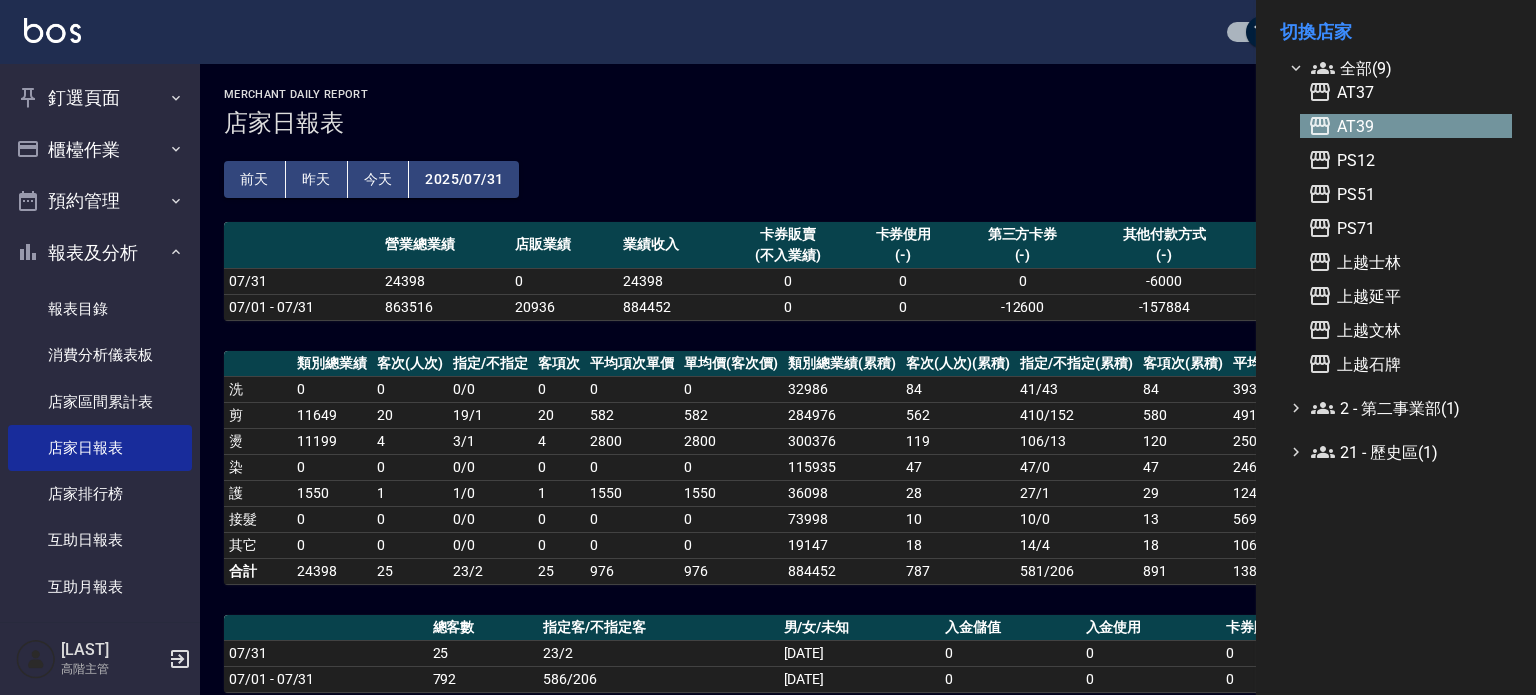 click on "AT39" at bounding box center [1406, 126] 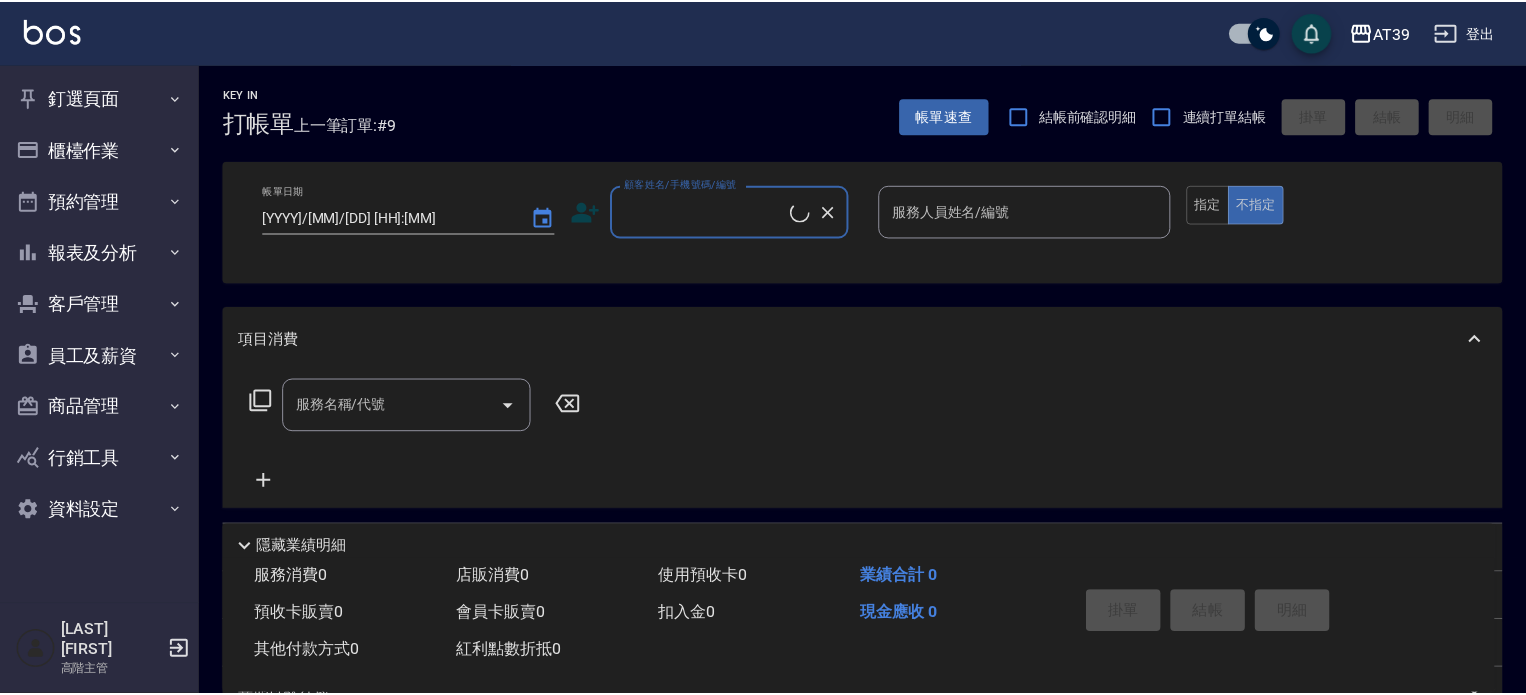 scroll, scrollTop: 0, scrollLeft: 0, axis: both 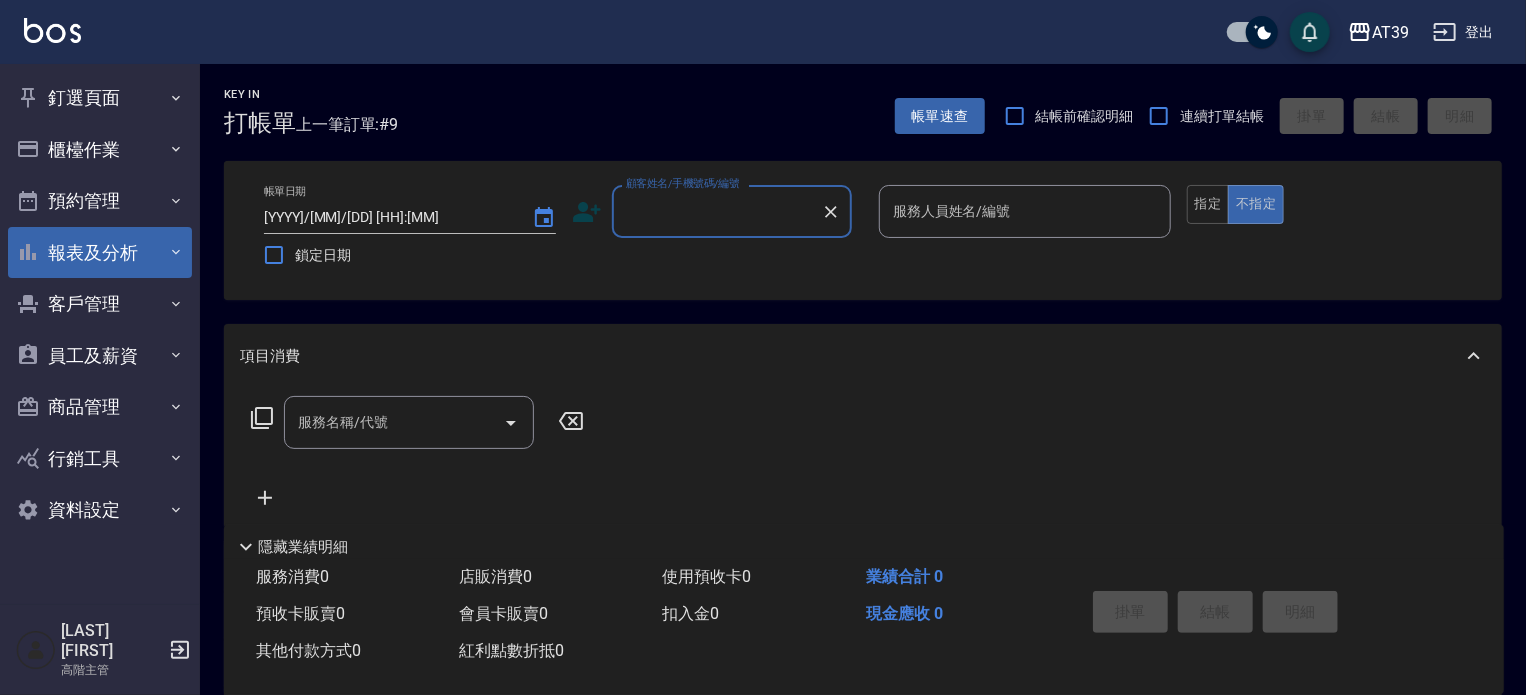 click on "報表及分析" at bounding box center (100, 253) 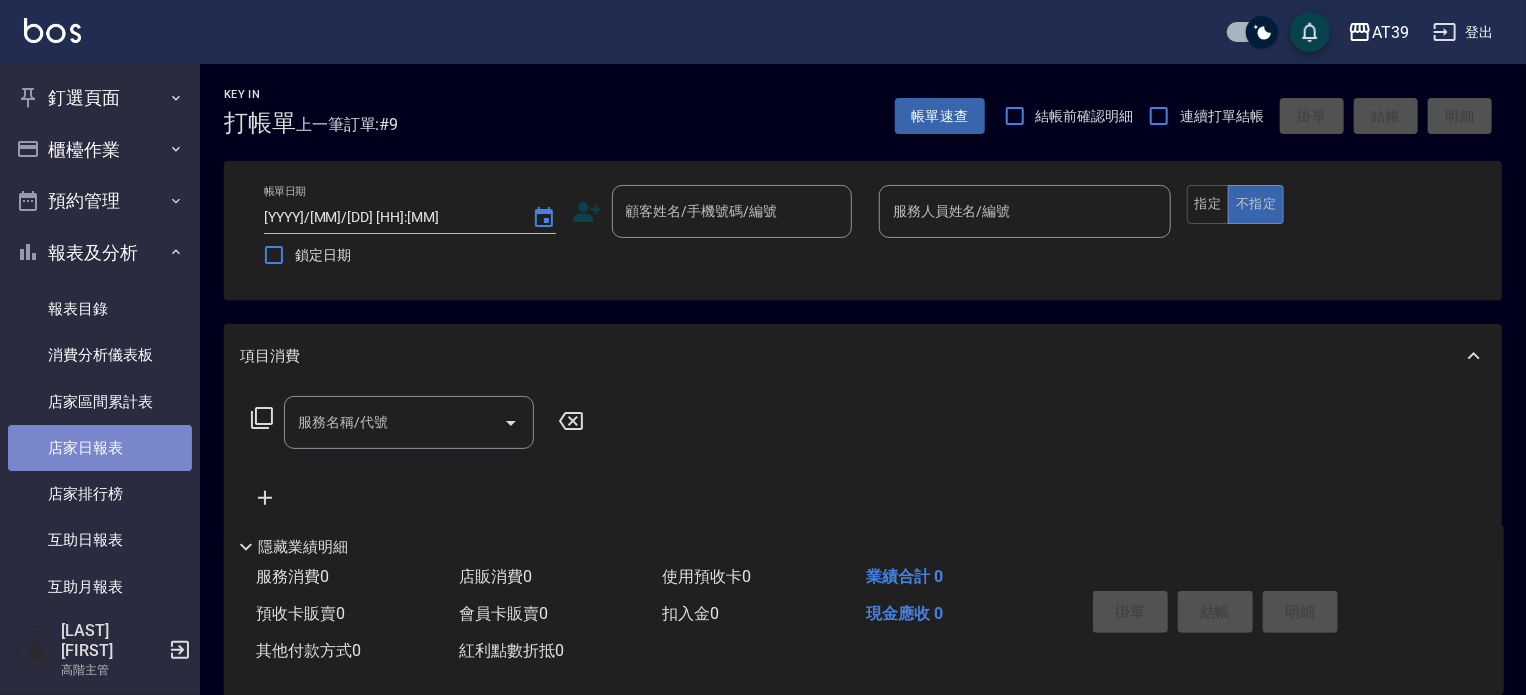 click on "店家日報表" at bounding box center [100, 448] 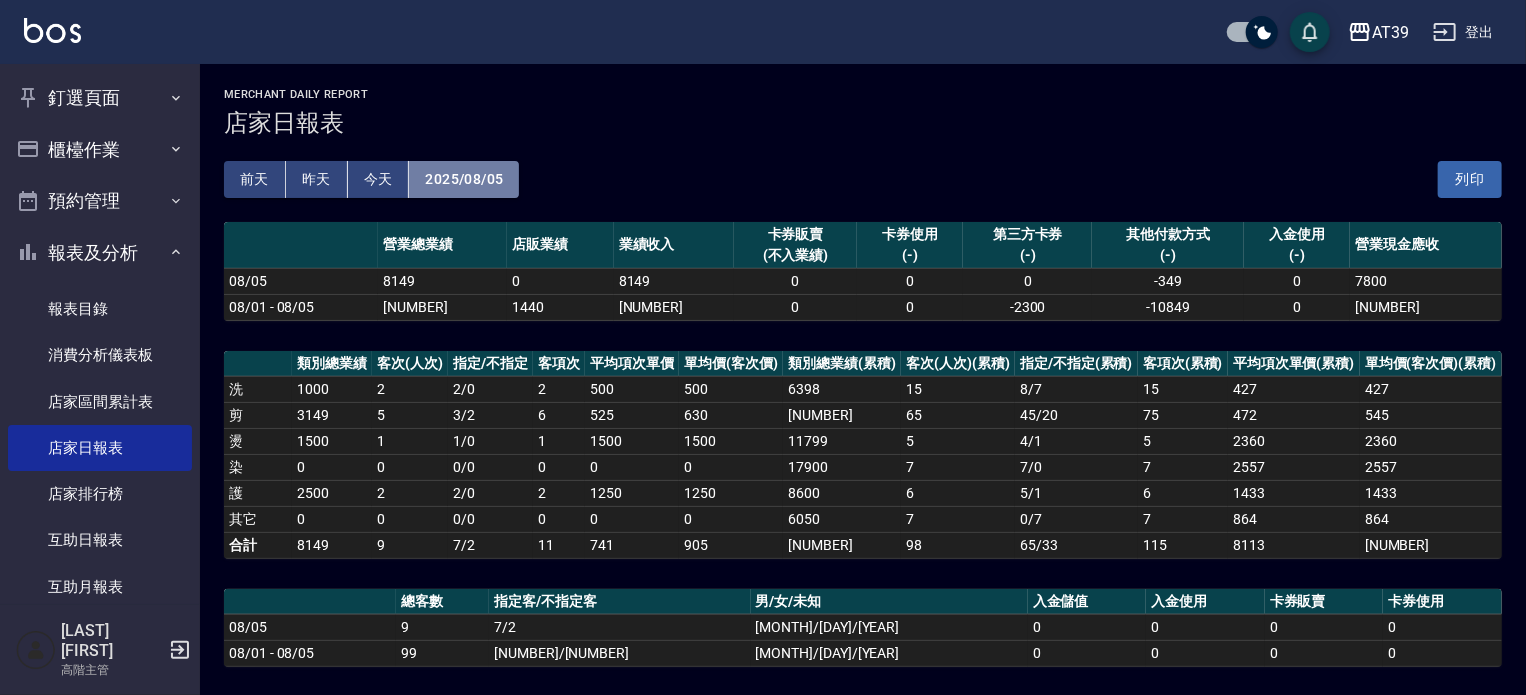 click on "2025/08/05" at bounding box center (464, 179) 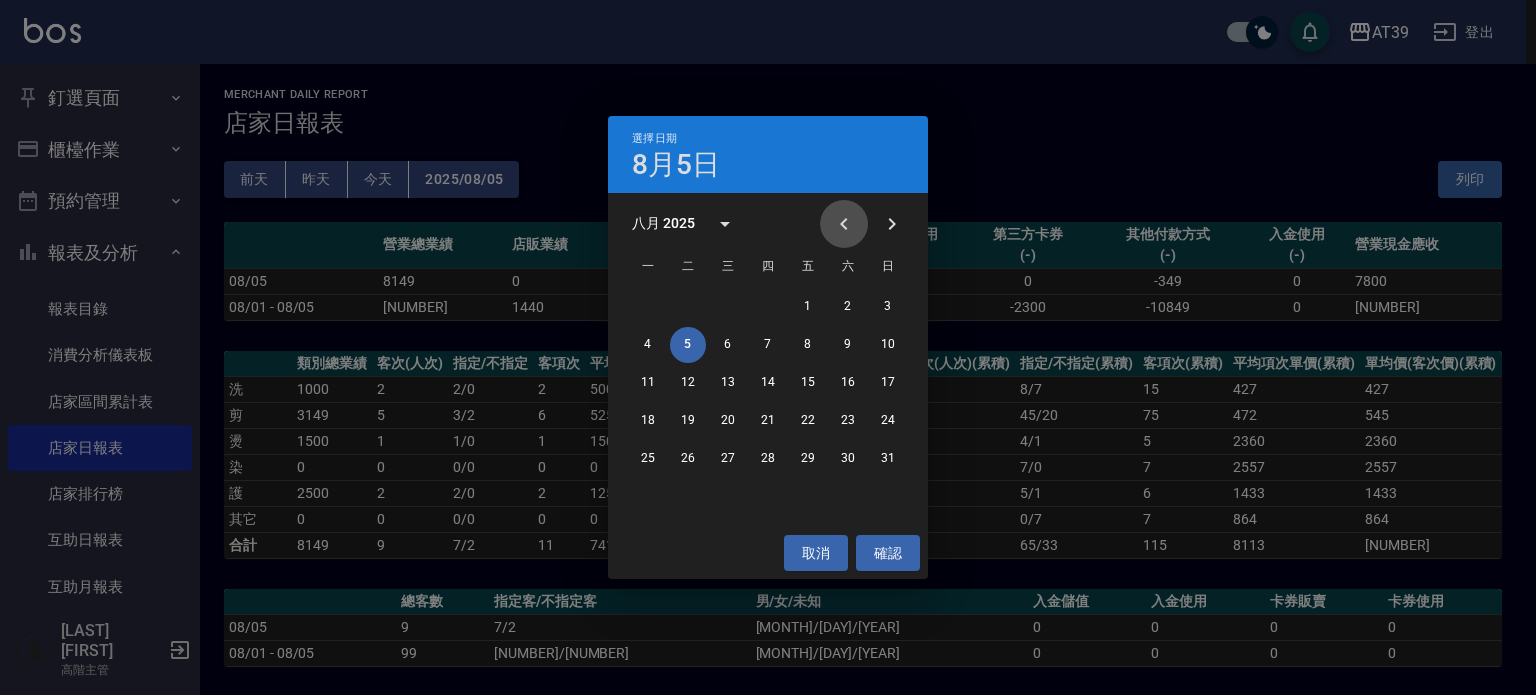 click 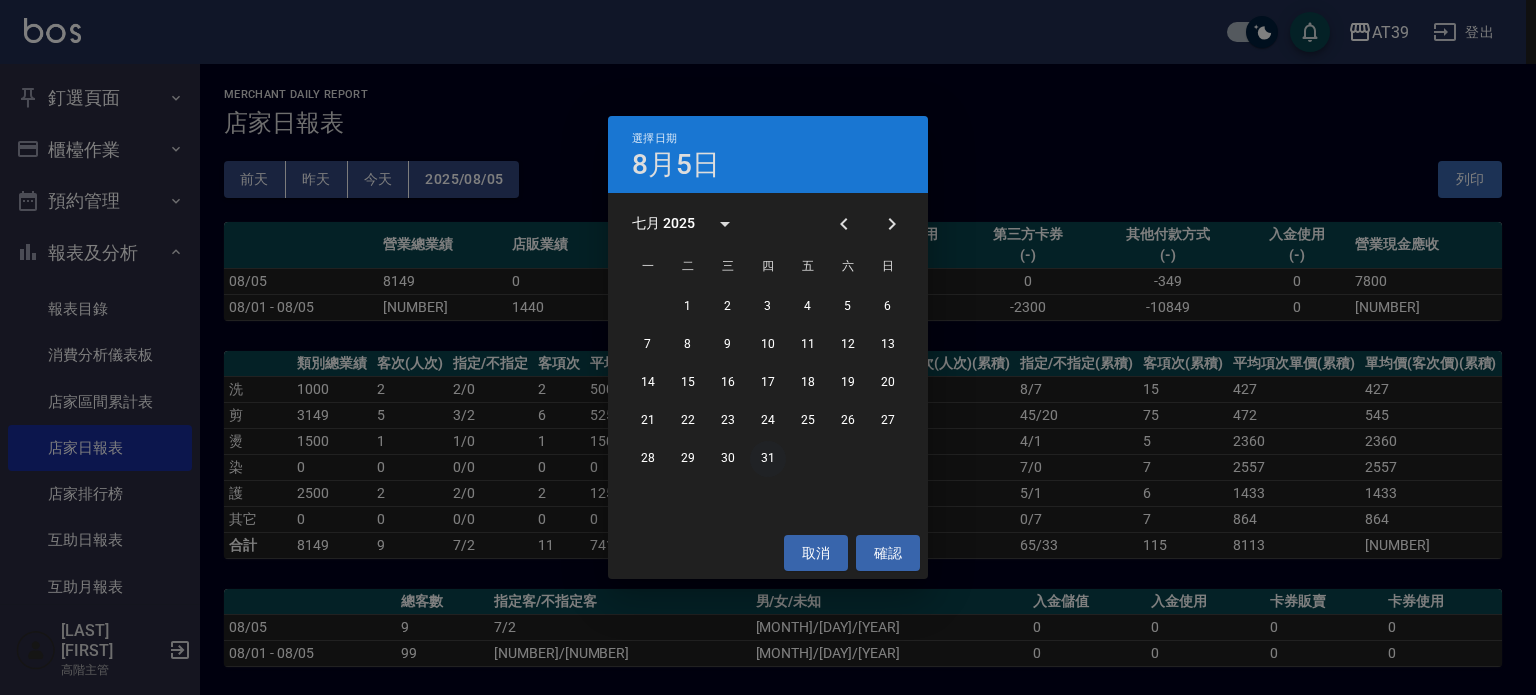 click on "31" at bounding box center (768, 459) 